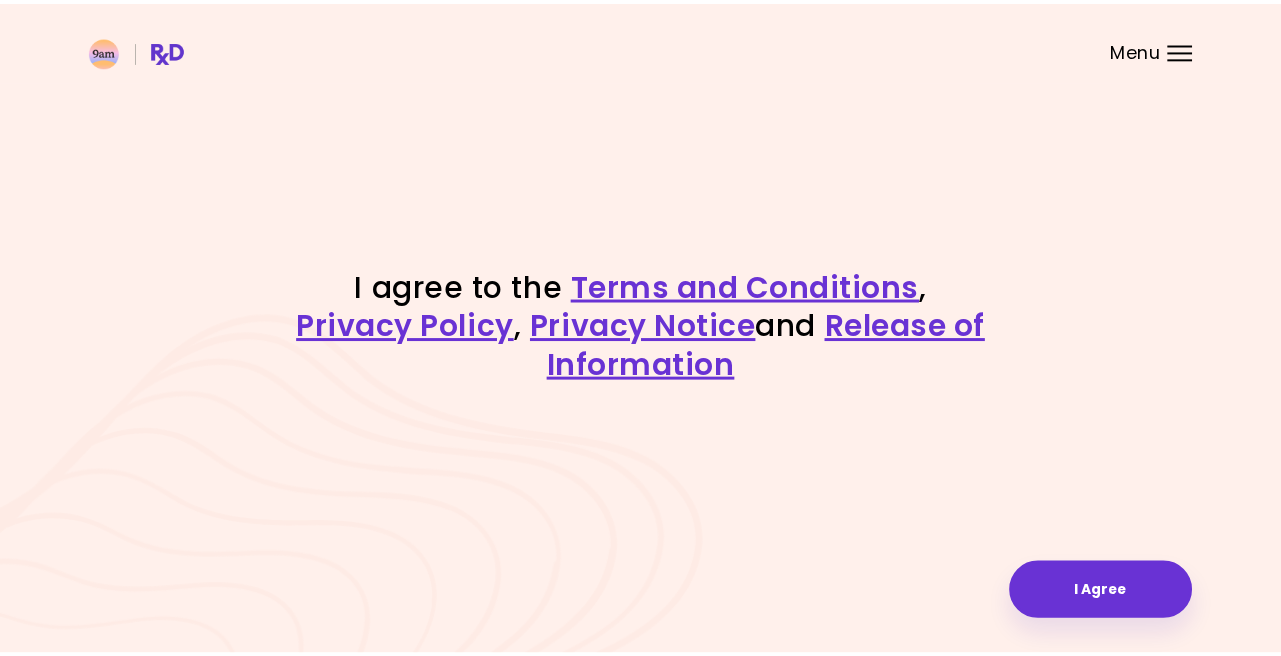 scroll, scrollTop: 0, scrollLeft: 0, axis: both 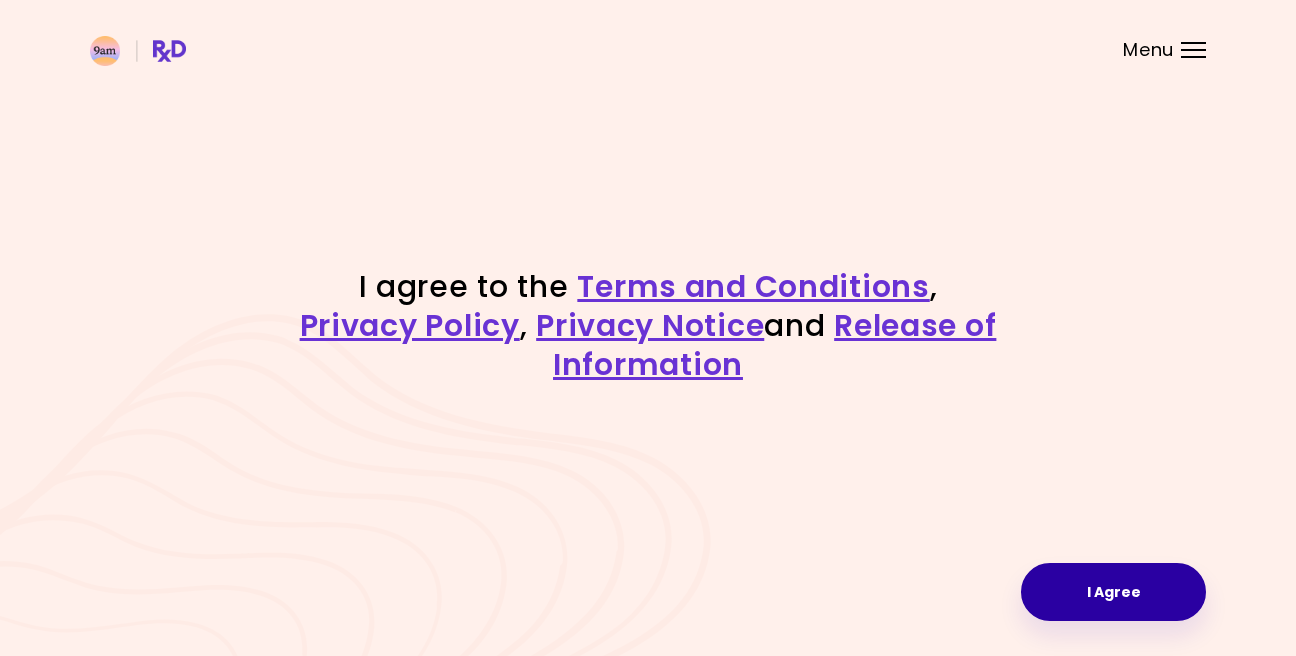 click on "I Agree" at bounding box center [1113, 592] 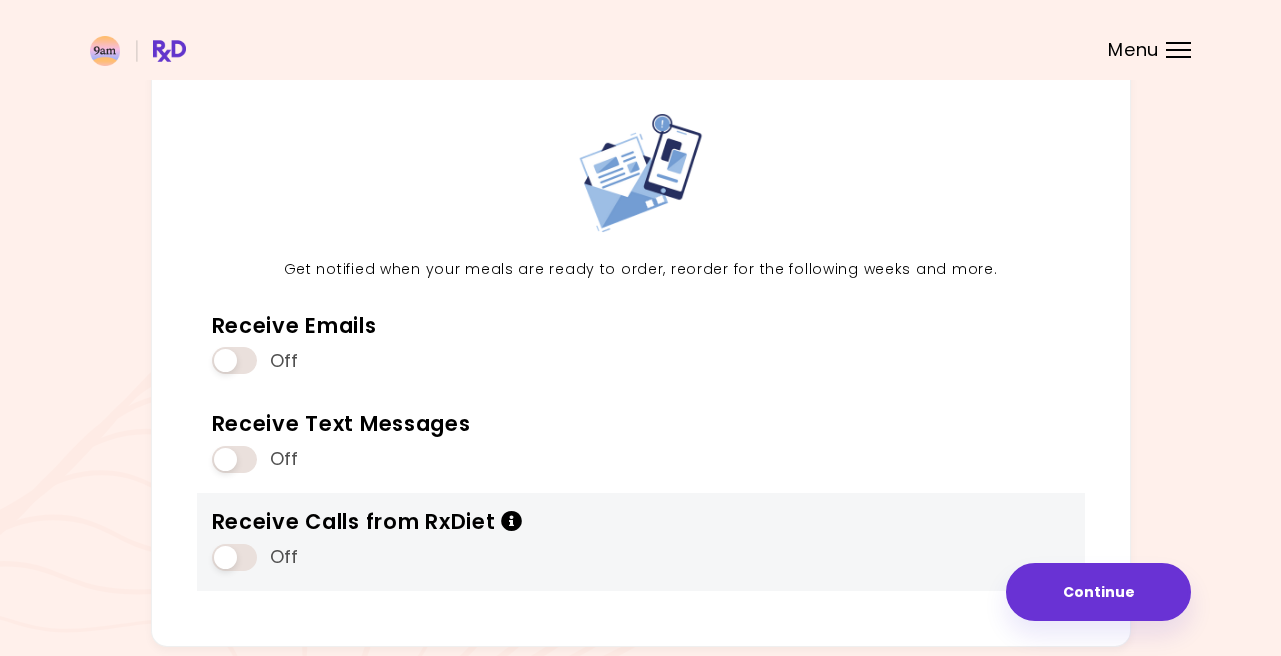 scroll, scrollTop: 181, scrollLeft: 0, axis: vertical 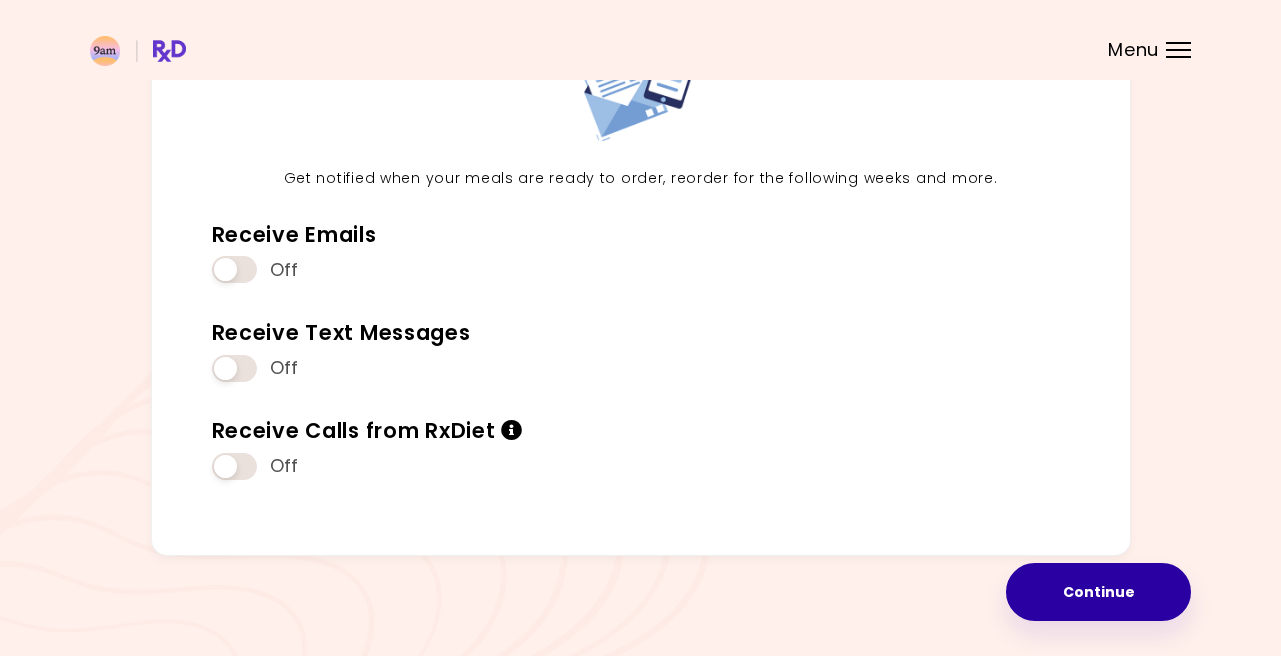 click on "Continue" at bounding box center (1098, 592) 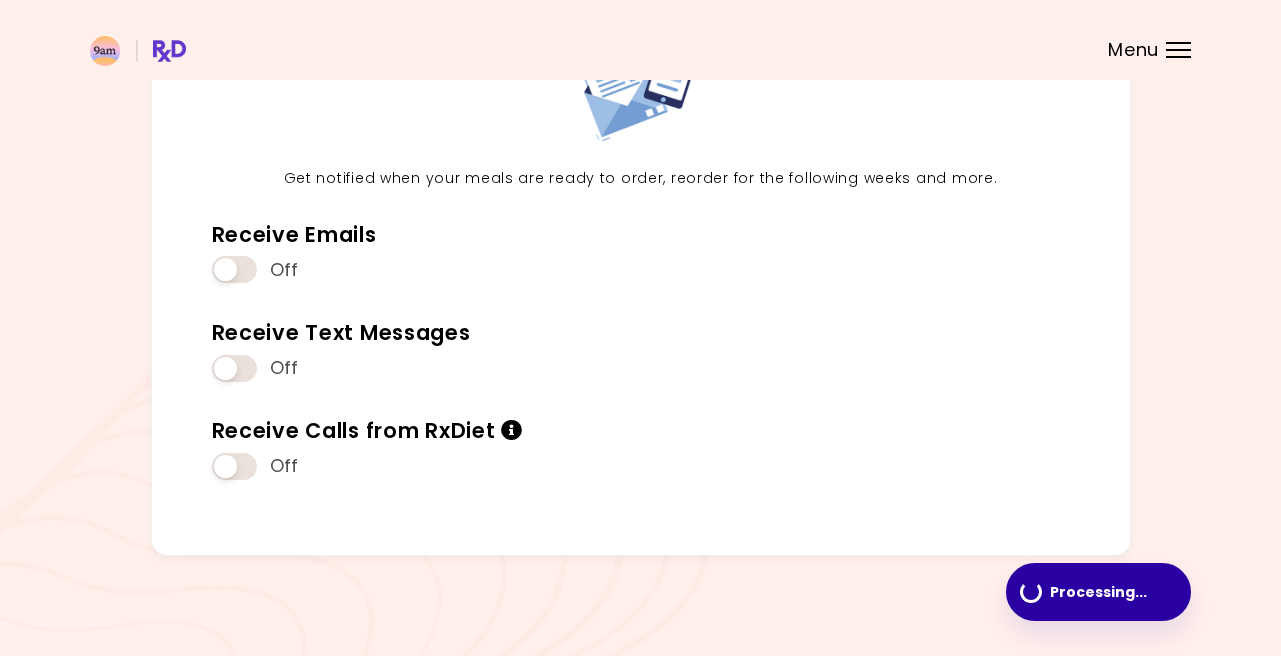 scroll, scrollTop: 0, scrollLeft: 0, axis: both 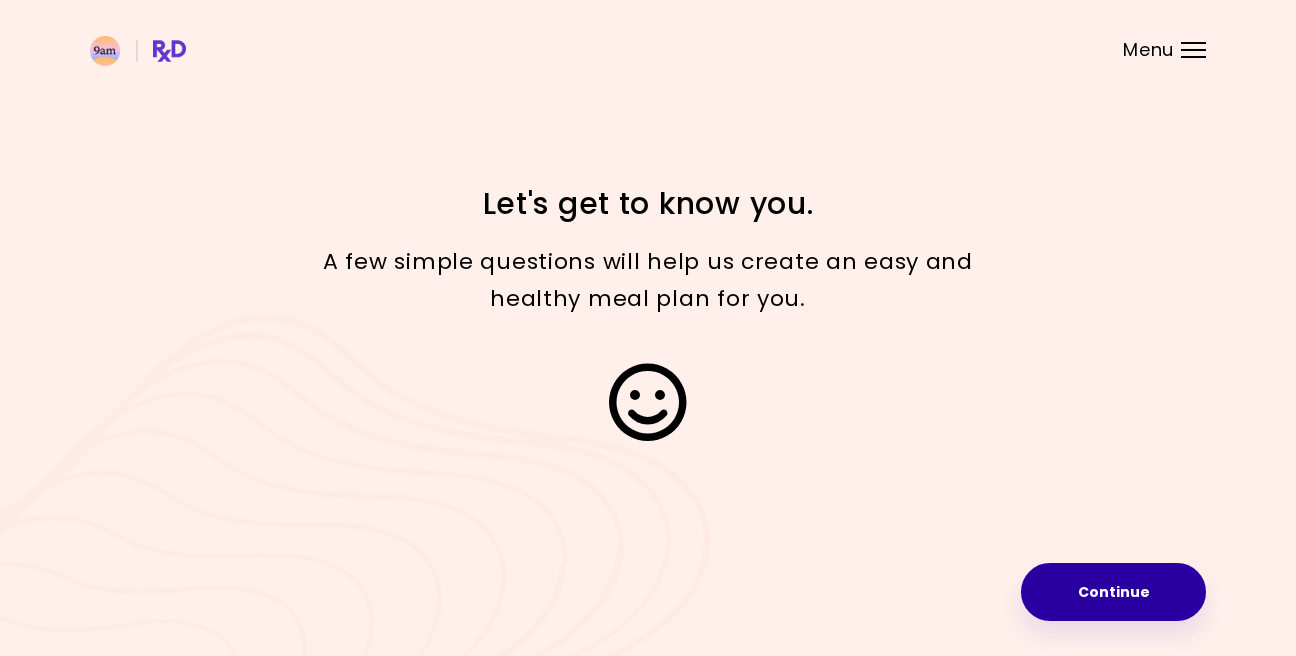 click on "Continue" at bounding box center (1113, 592) 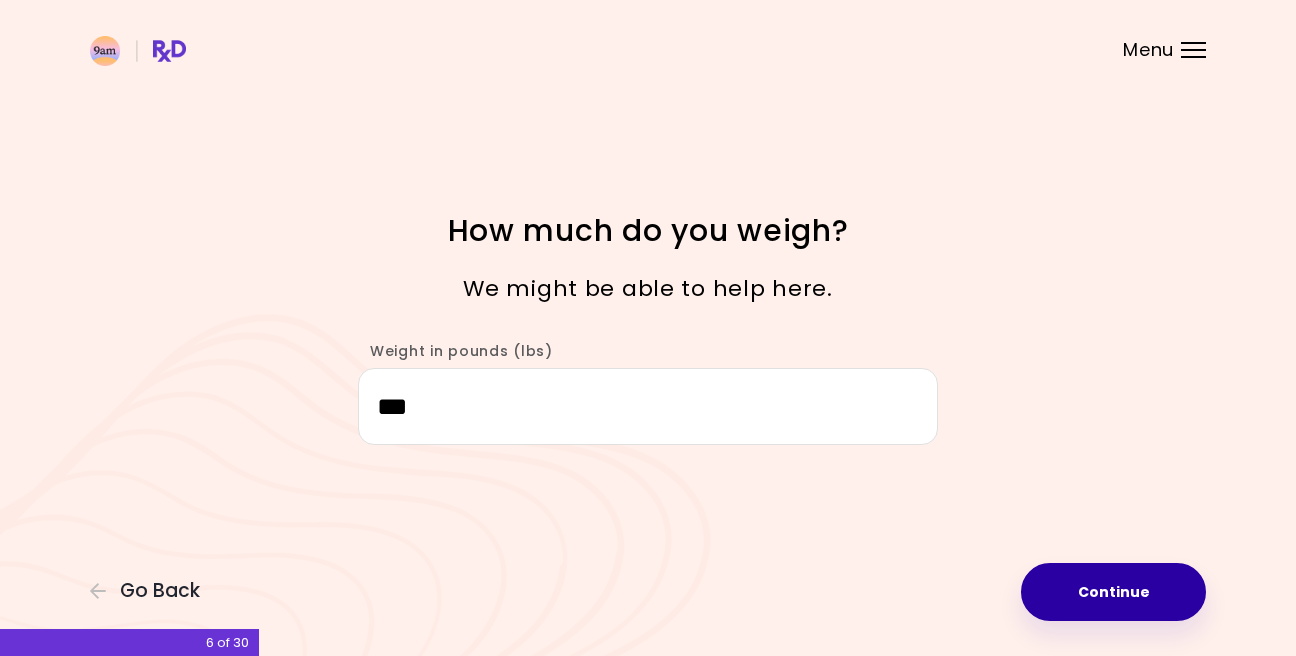 click on "Continue" at bounding box center [1113, 592] 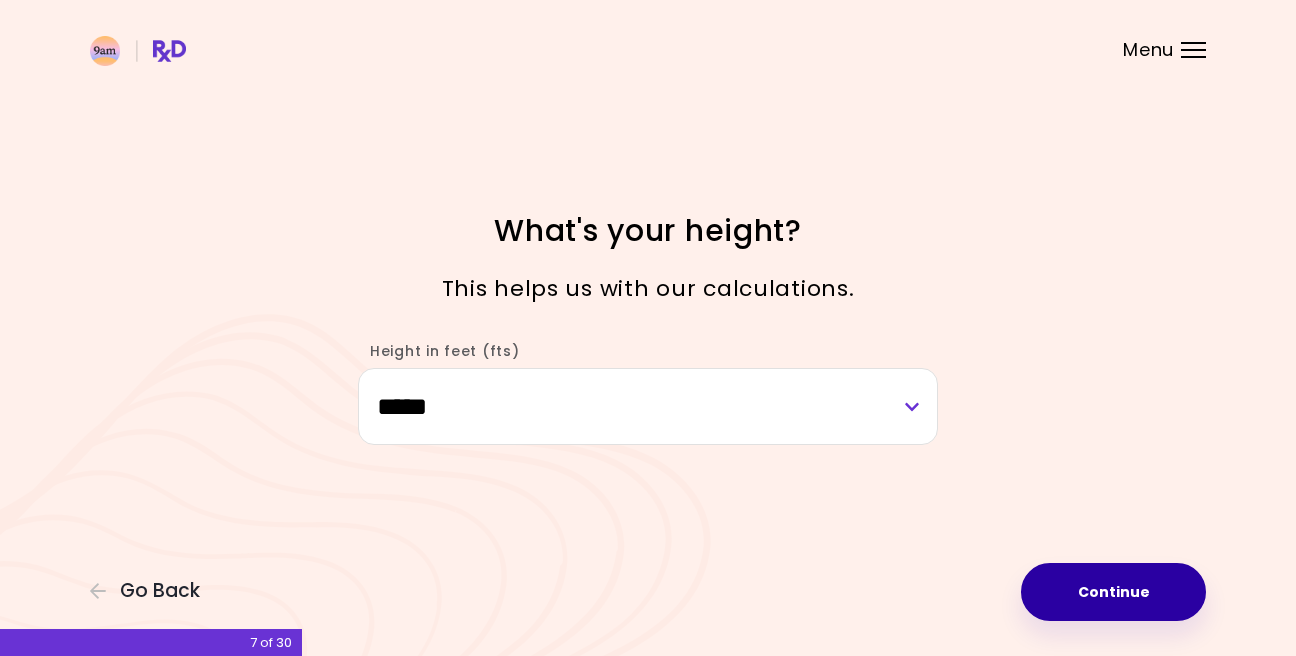 click on "Continue" at bounding box center (1113, 592) 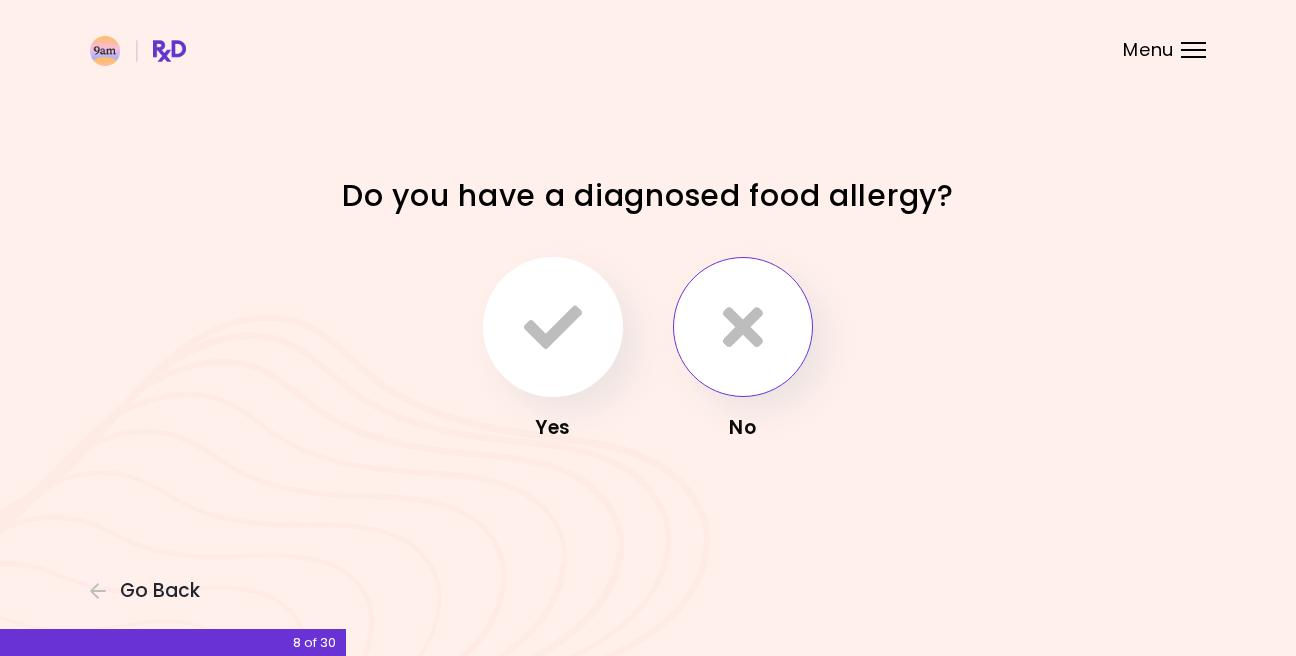 click at bounding box center (743, 327) 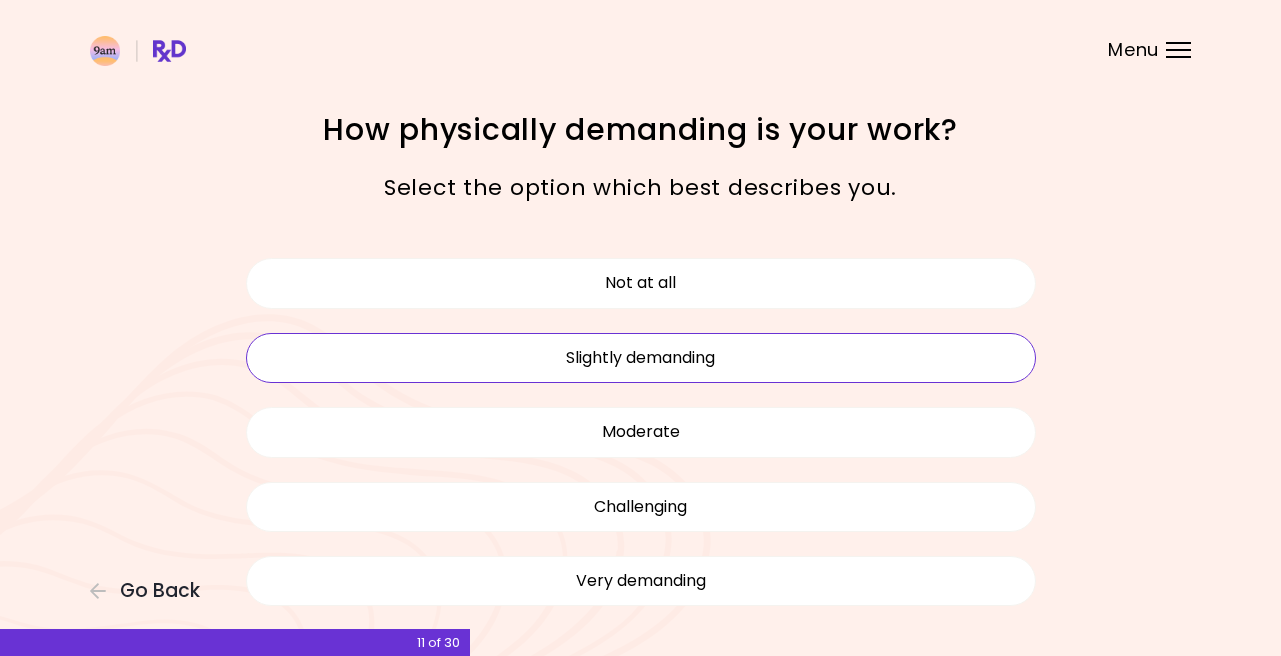 click on "Slightly demanding" at bounding box center [641, 358] 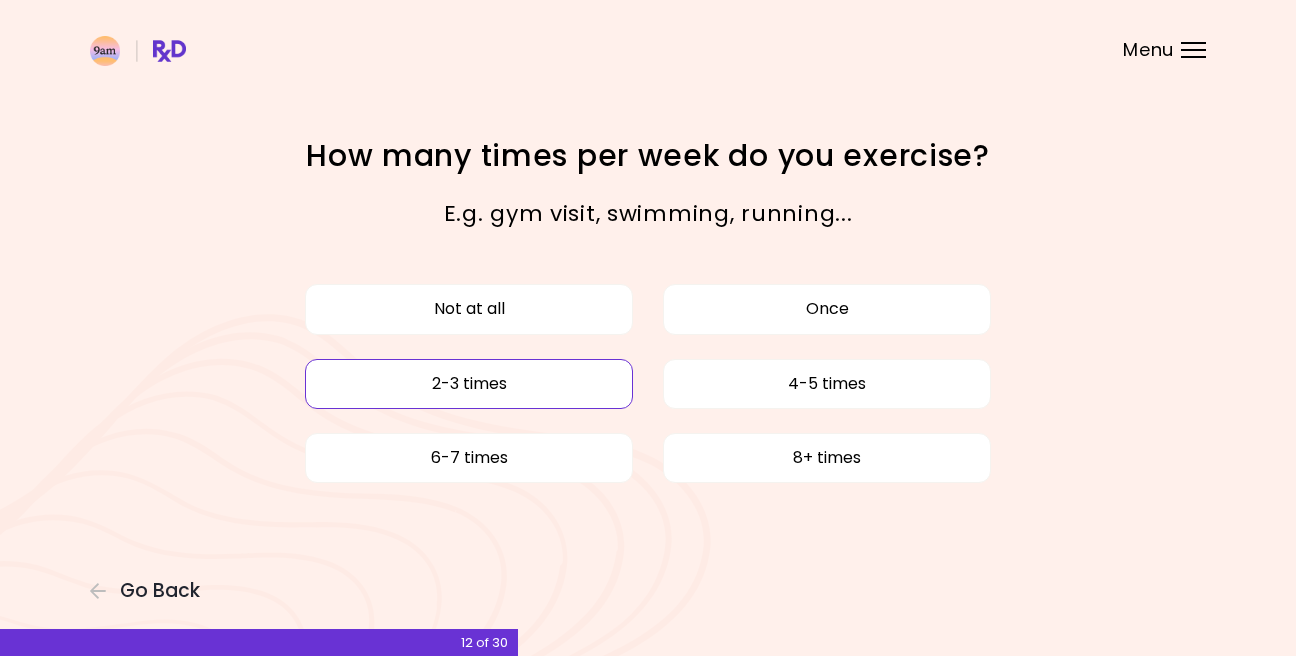 click on "2-3 times" at bounding box center [469, 384] 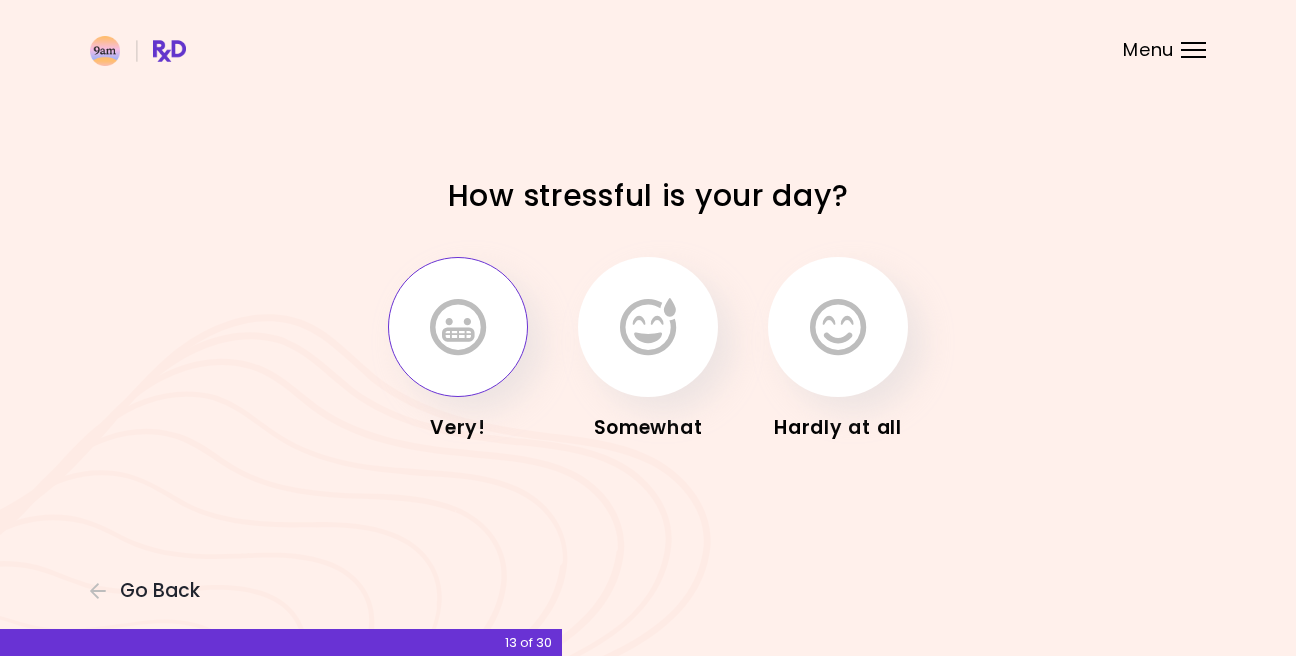 click at bounding box center [458, 327] 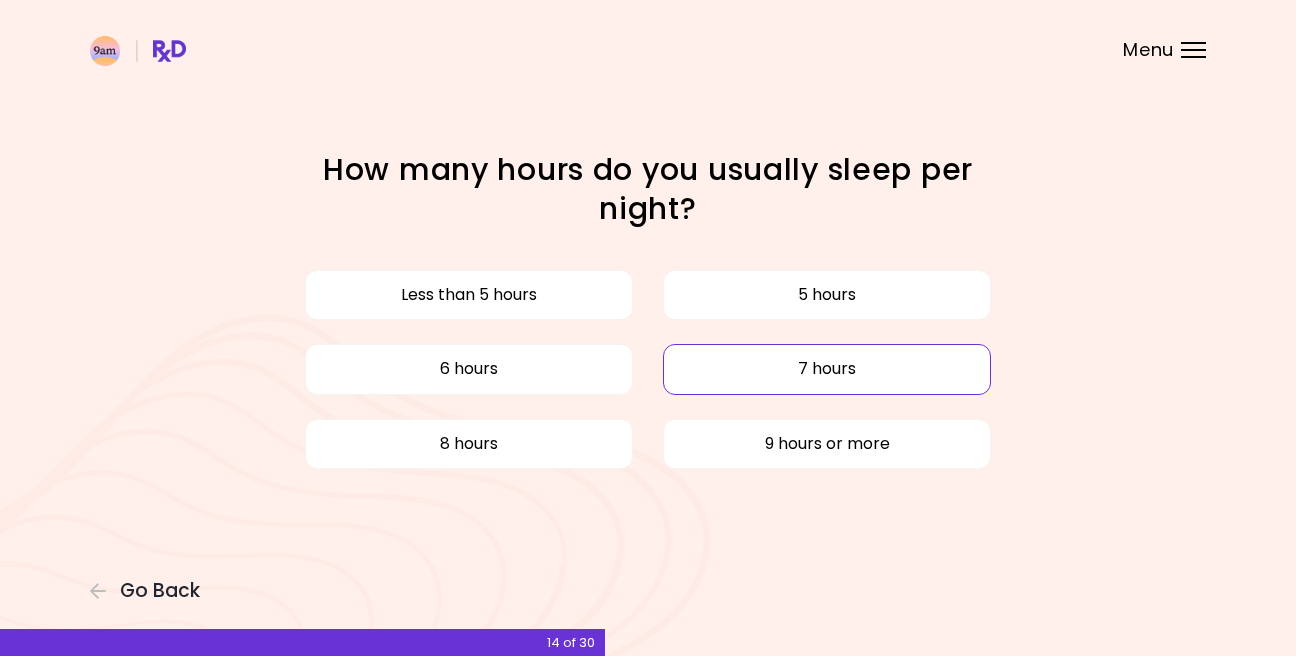 click on "7 hours" at bounding box center [827, 369] 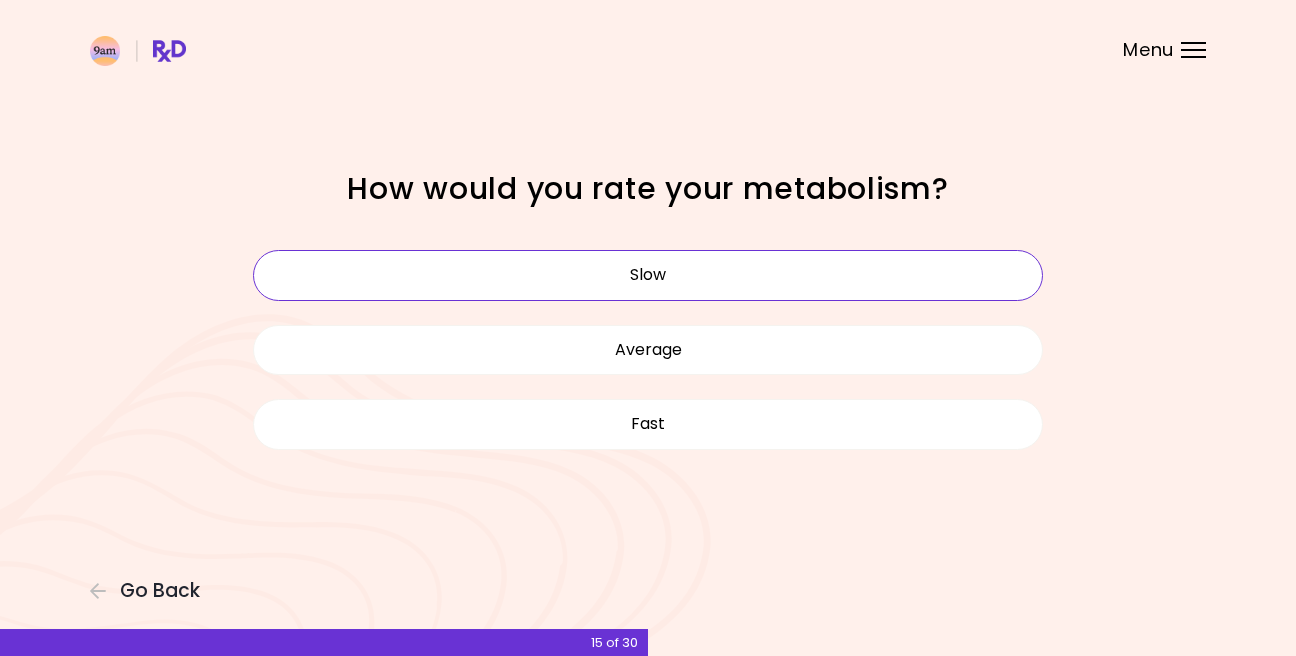 click on "Slow" at bounding box center (648, 275) 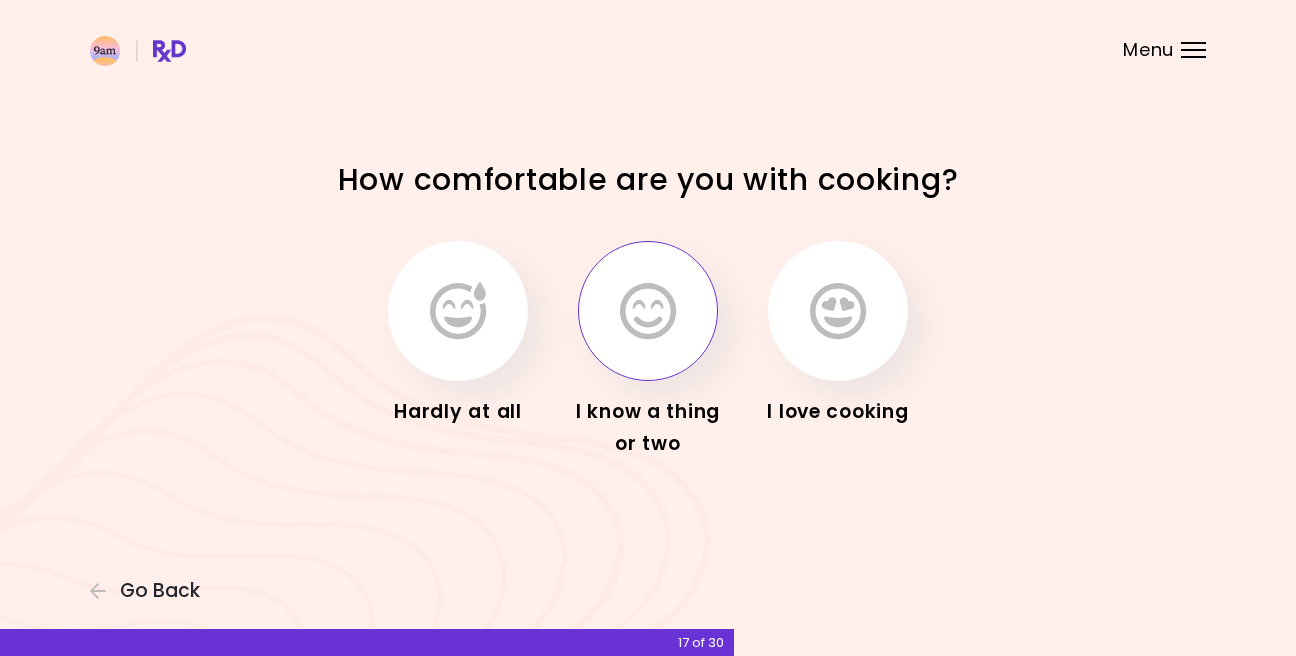 click at bounding box center (648, 311) 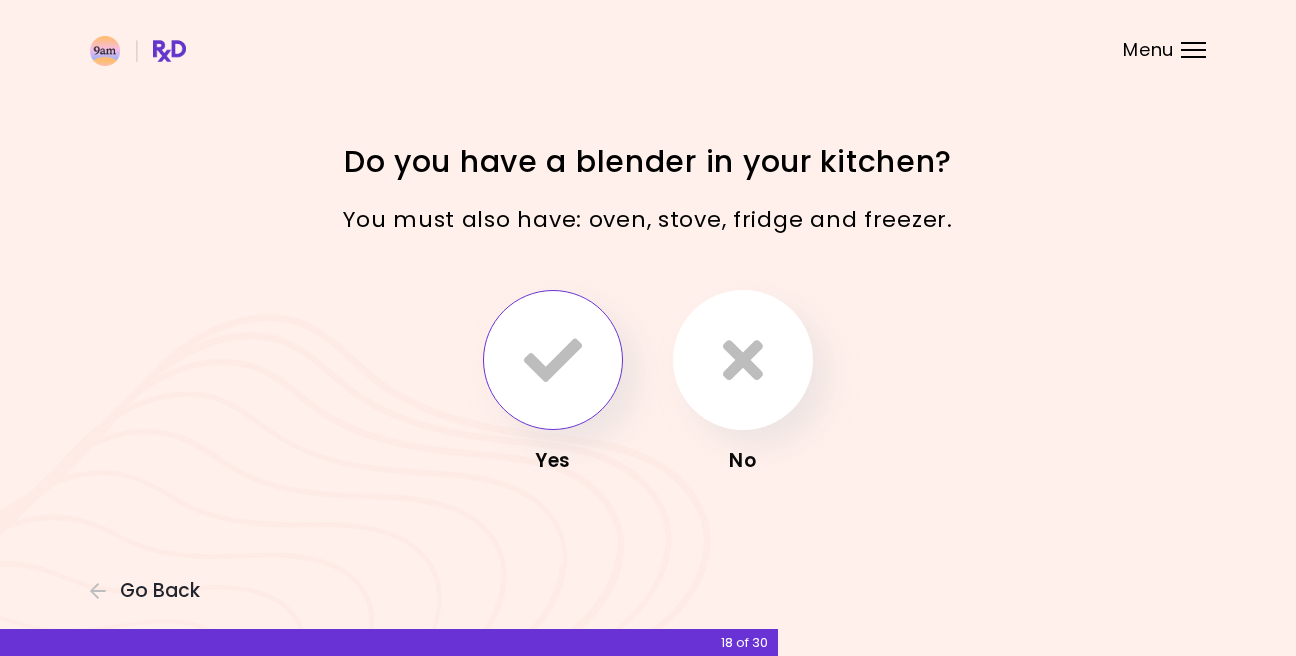 click at bounding box center (553, 360) 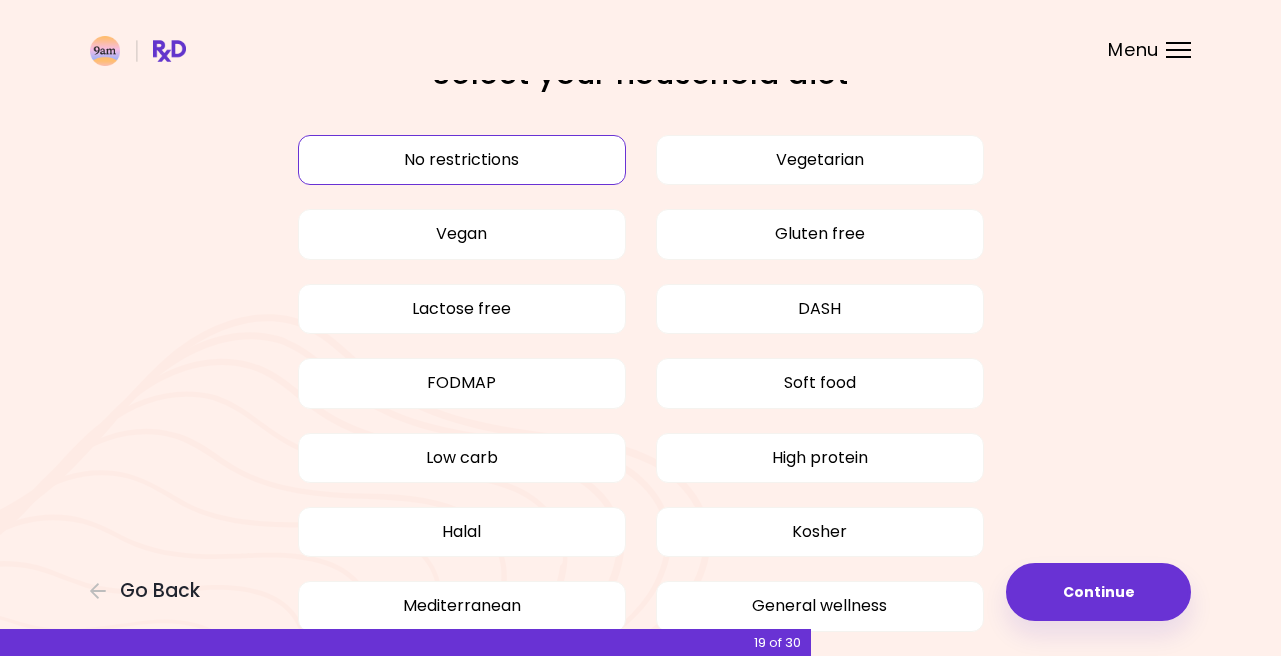 scroll, scrollTop: 0, scrollLeft: 0, axis: both 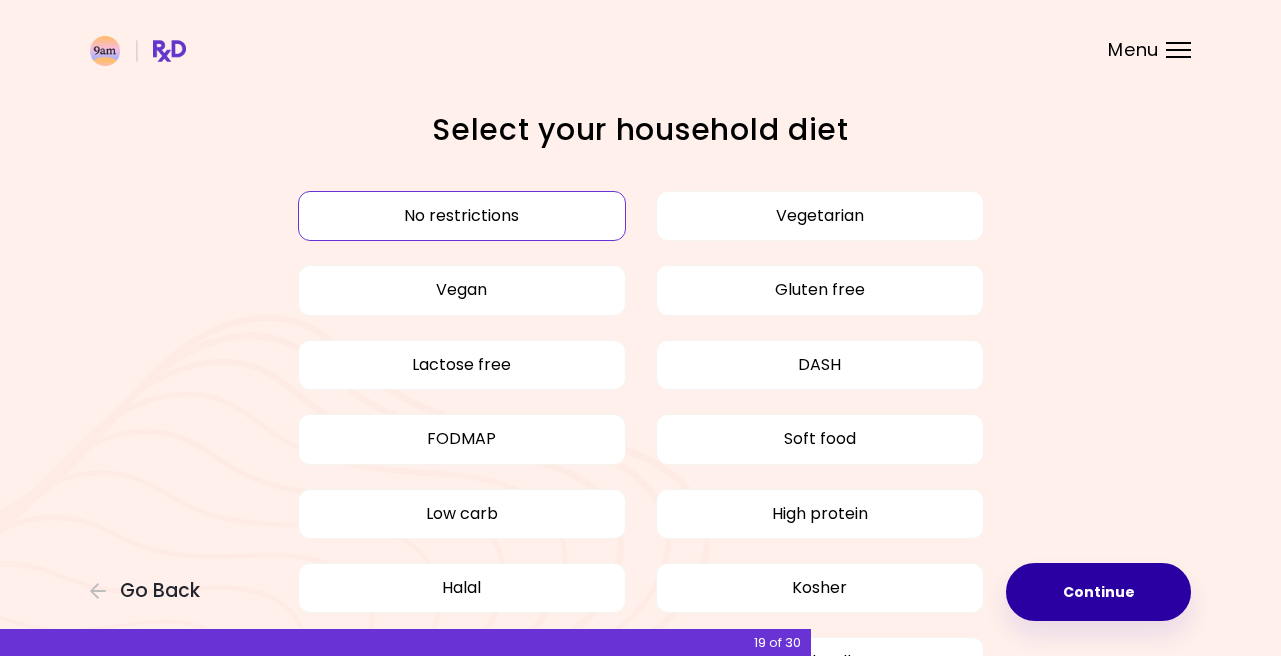 click on "Continue" at bounding box center (1098, 592) 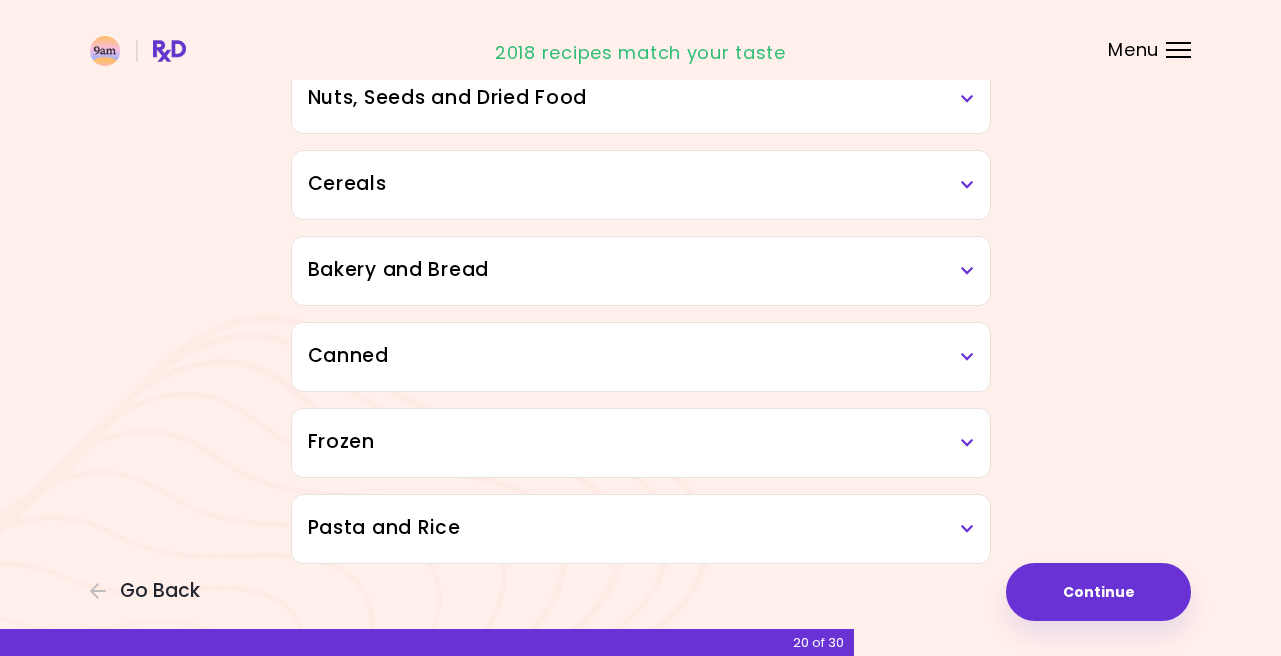 scroll, scrollTop: 1052, scrollLeft: 0, axis: vertical 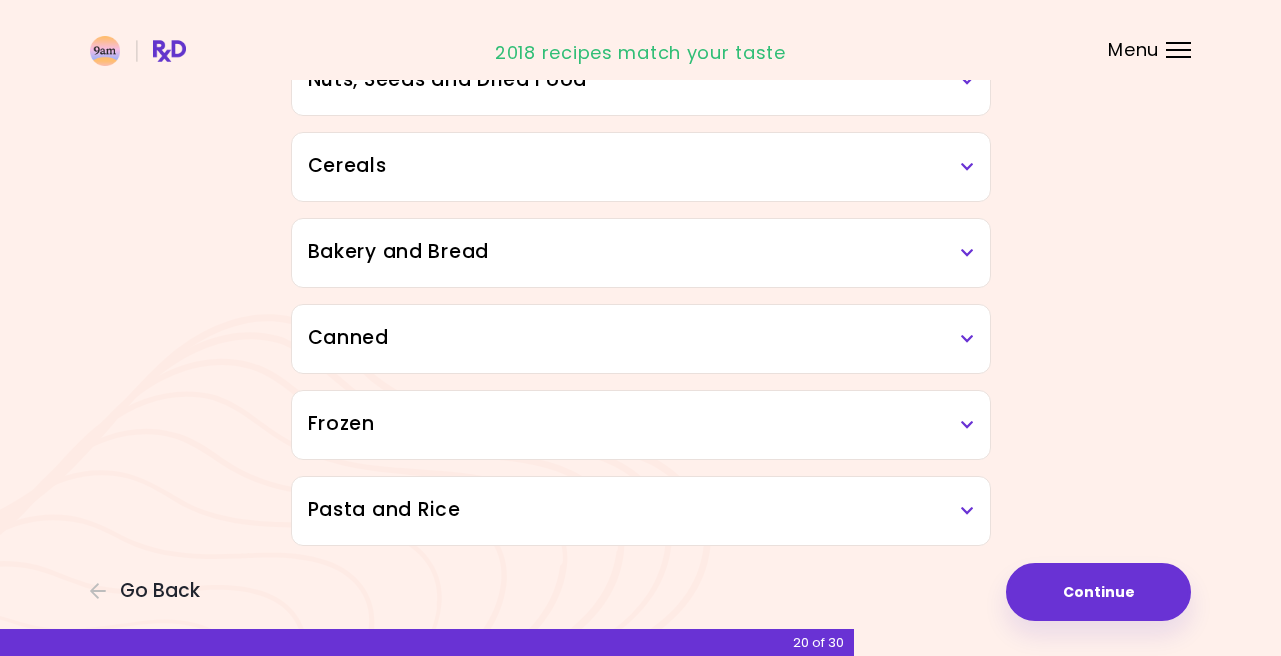 click at bounding box center (967, 339) 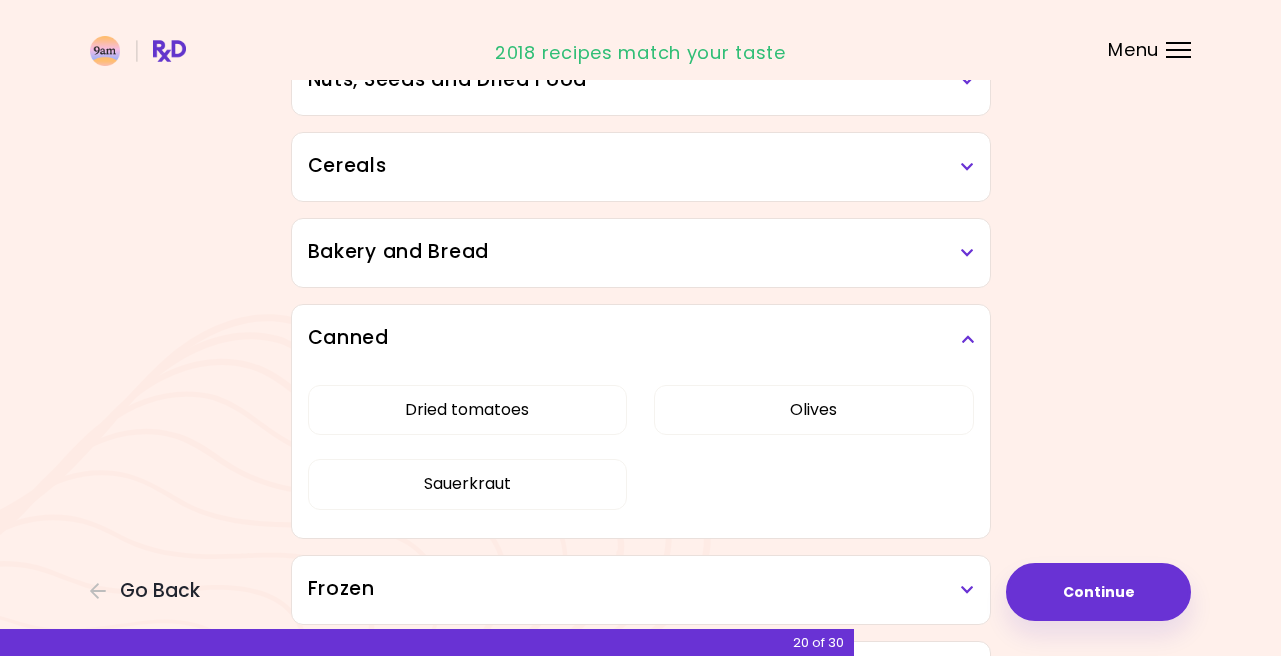 click at bounding box center (967, 339) 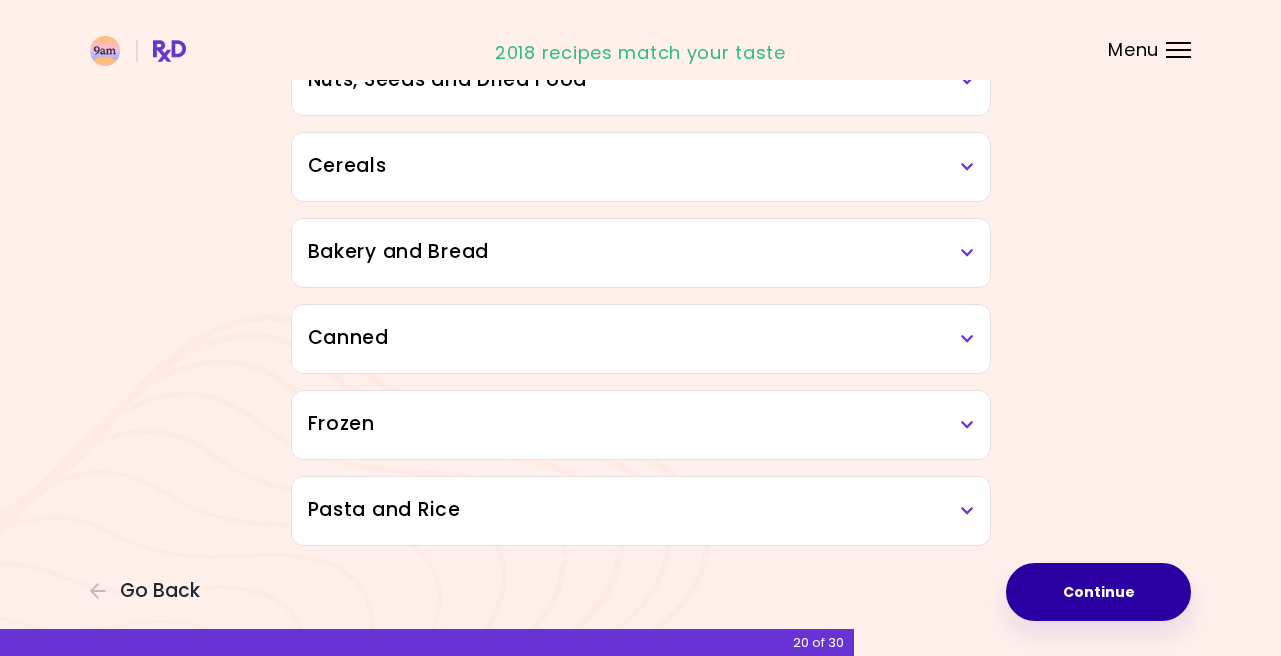 click on "Continue" at bounding box center [1098, 592] 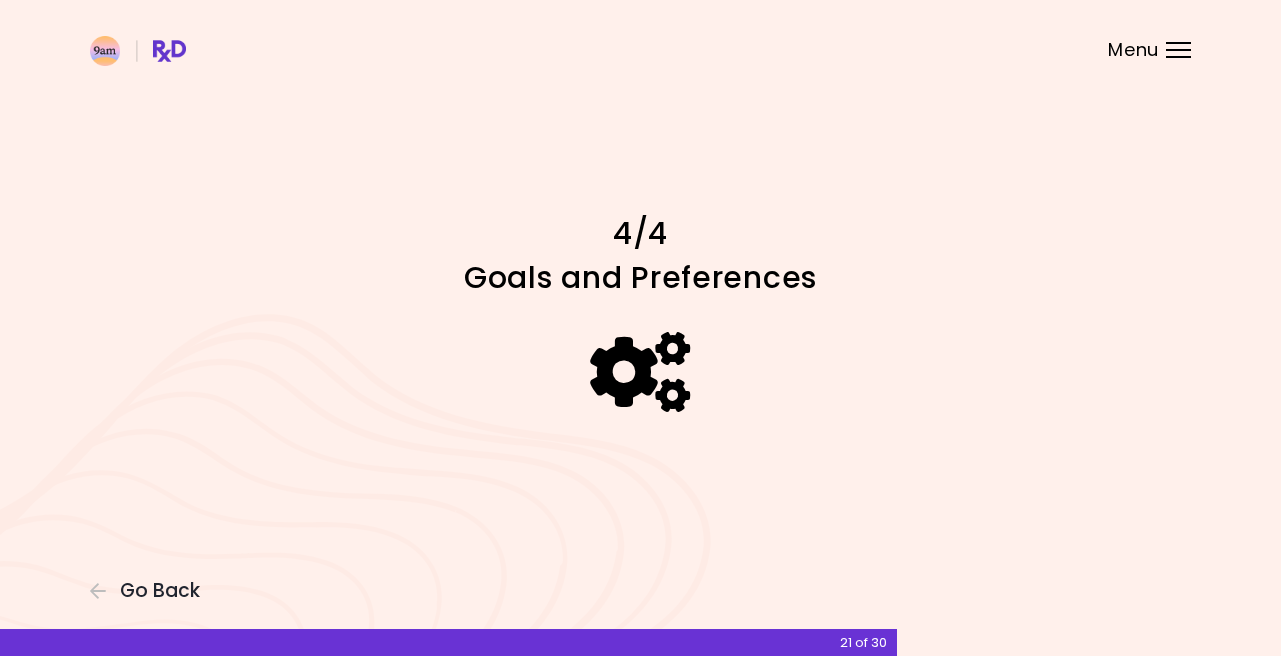 scroll, scrollTop: 0, scrollLeft: 0, axis: both 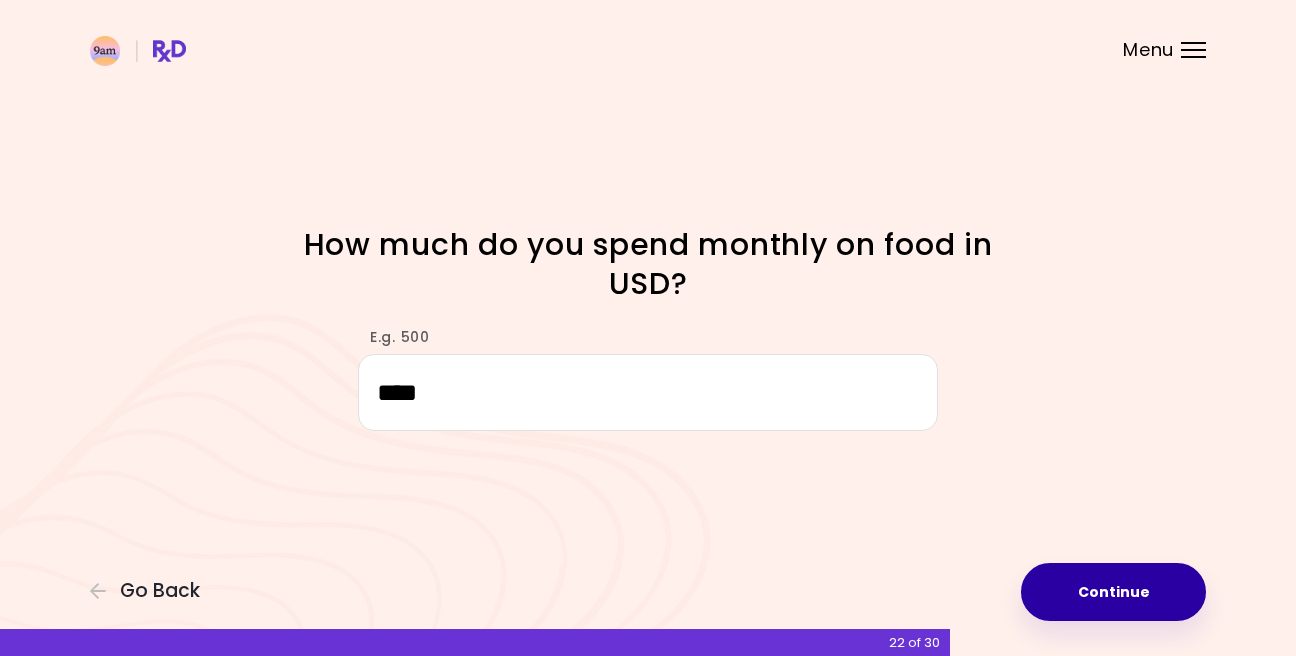 click on "Continue" at bounding box center [1113, 592] 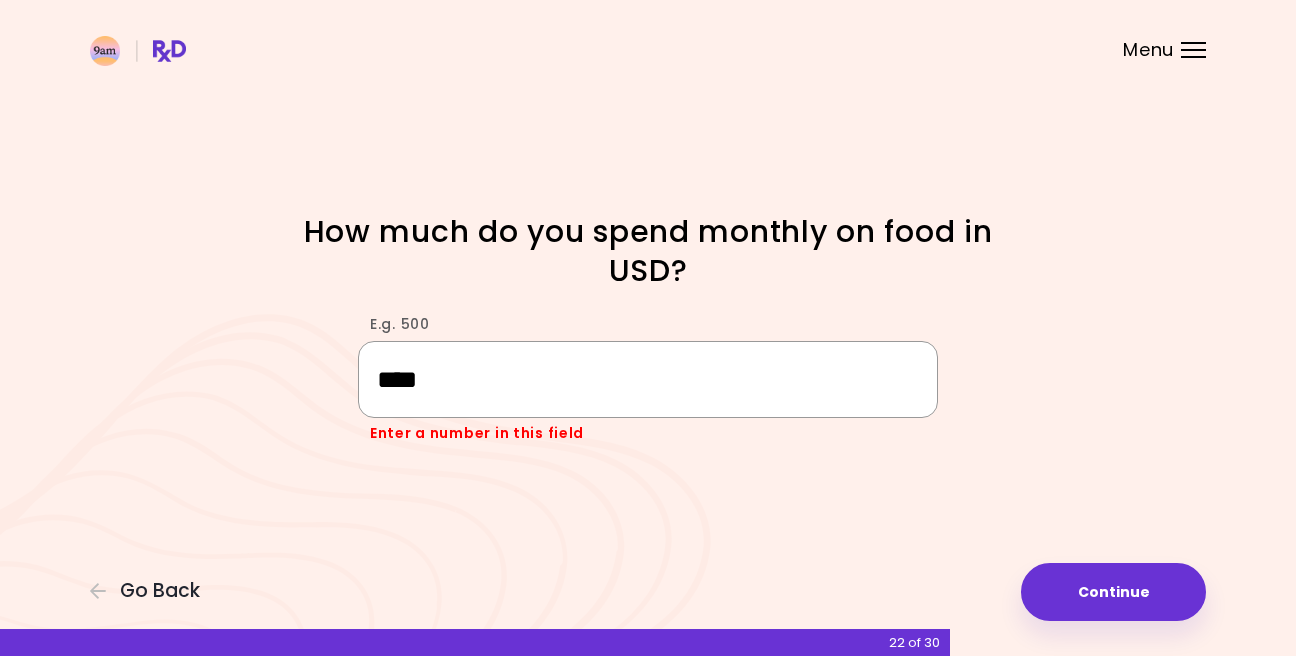 click on "****" at bounding box center (648, 379) 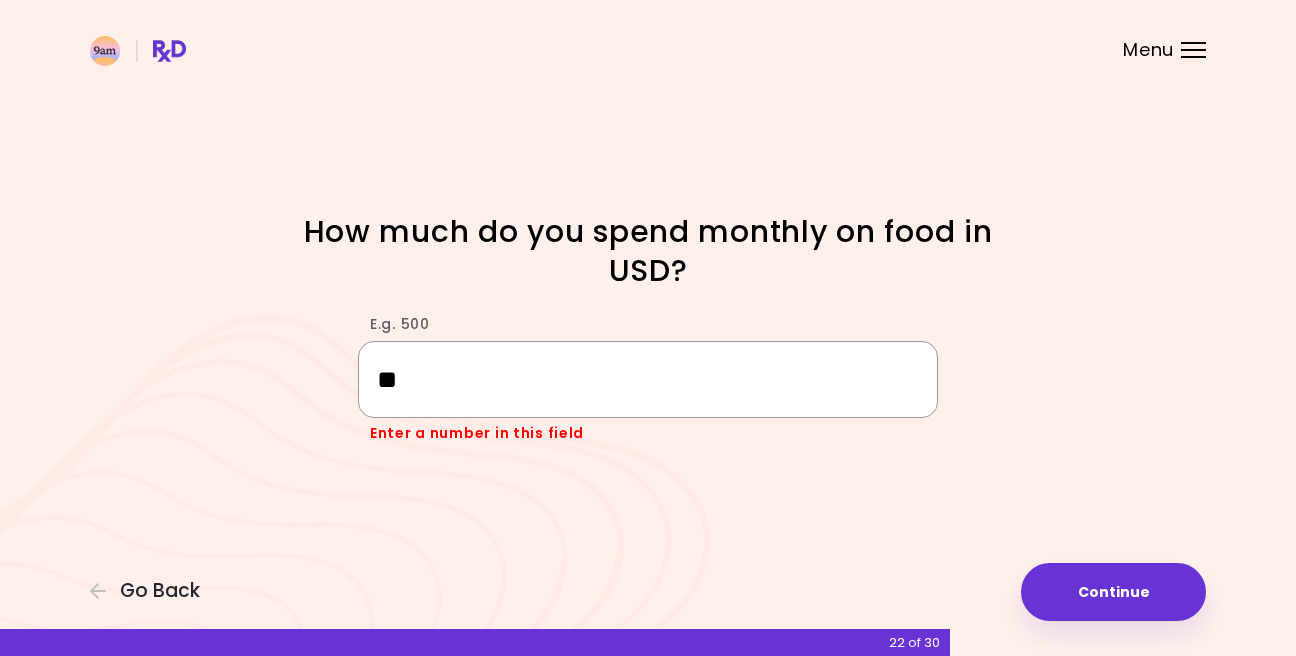 type on "*" 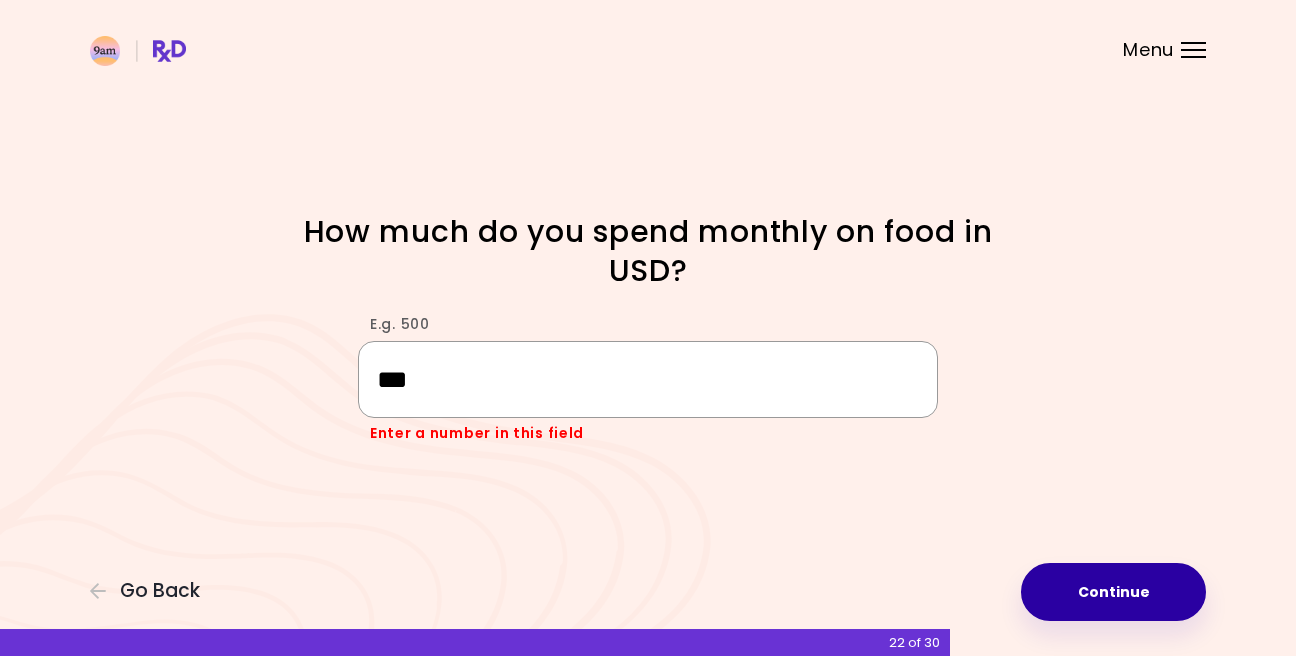 type on "***" 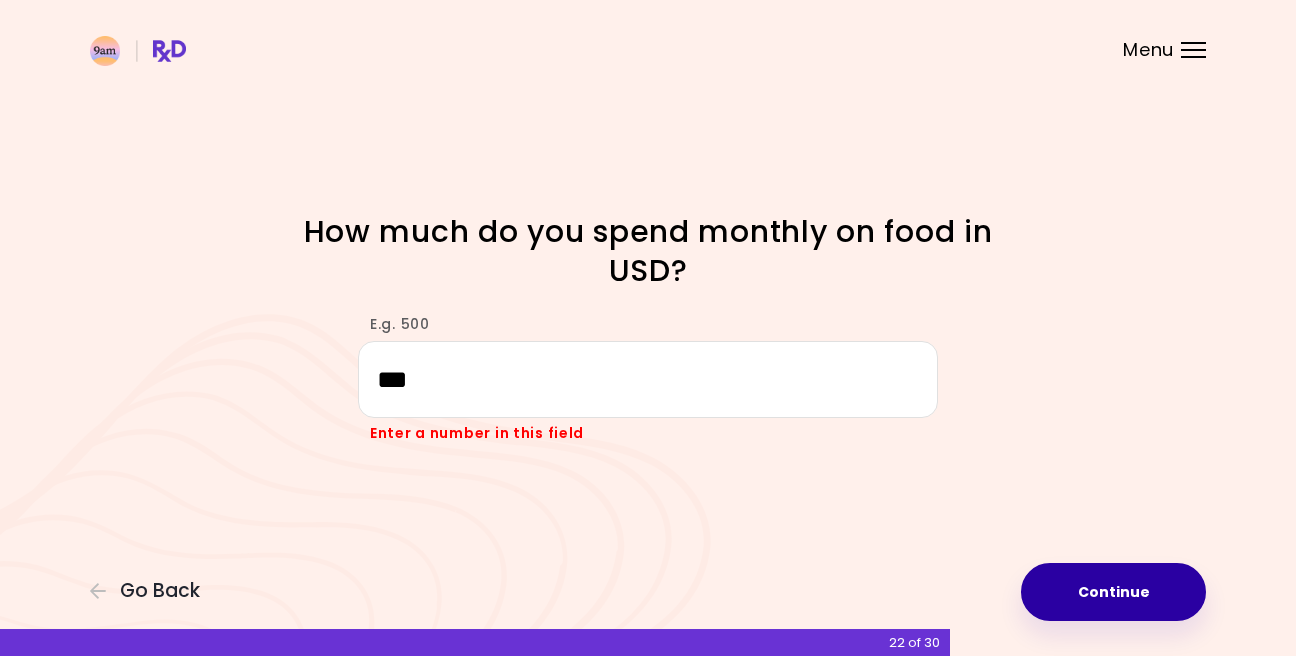 click on "Continue" at bounding box center [1113, 592] 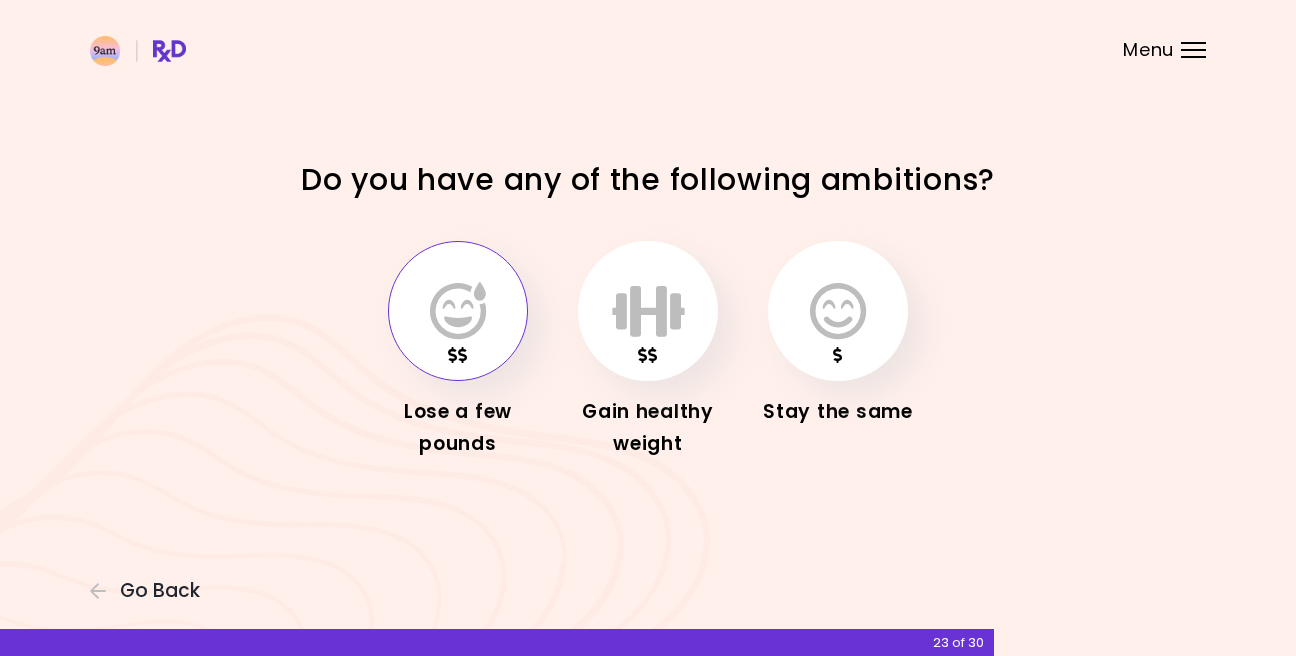 click at bounding box center (458, 311) 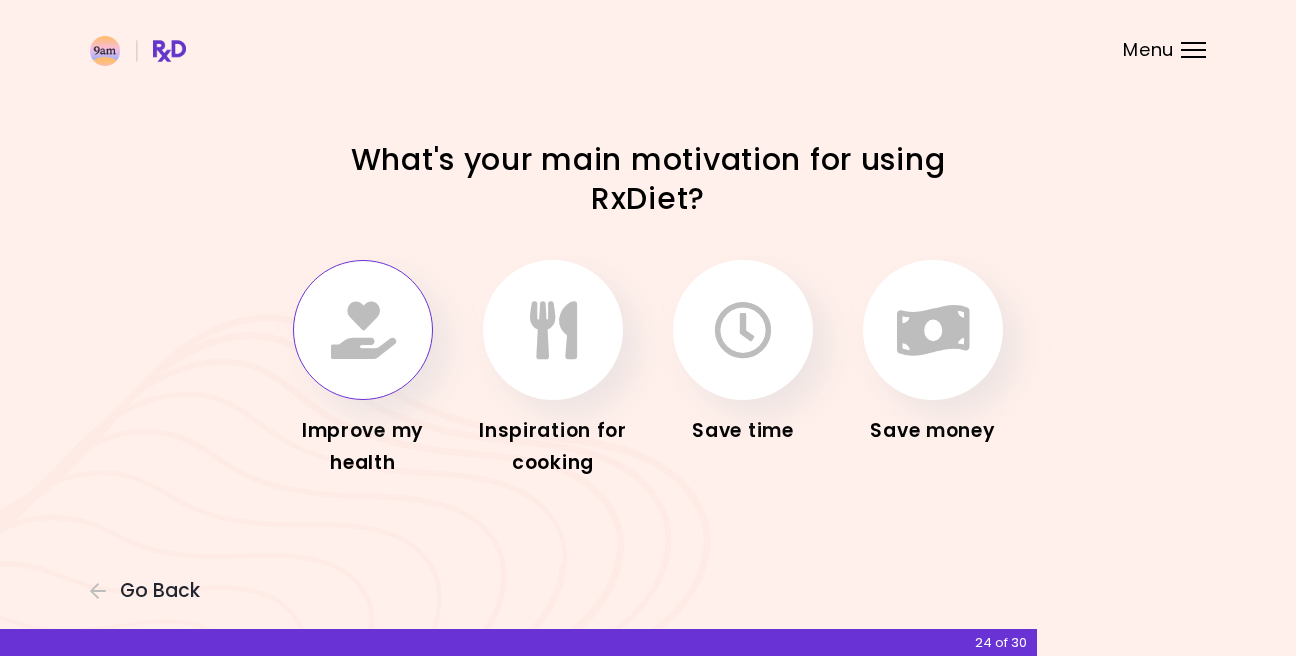 click at bounding box center (363, 330) 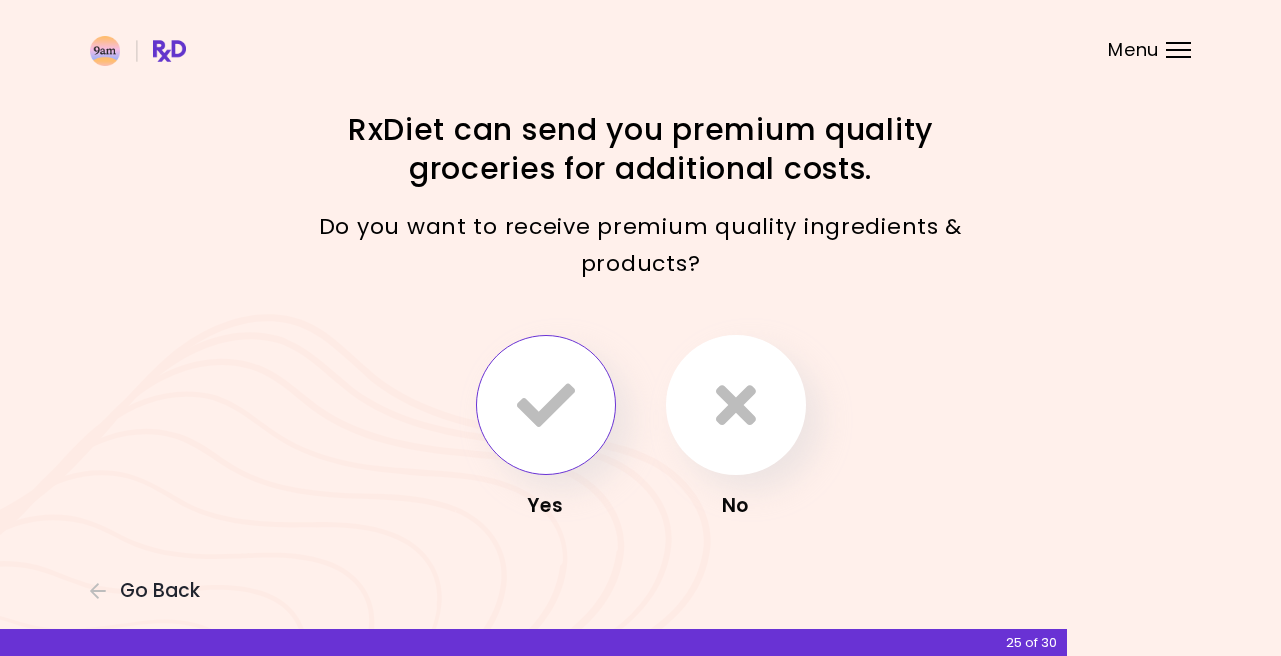 click at bounding box center [546, 405] 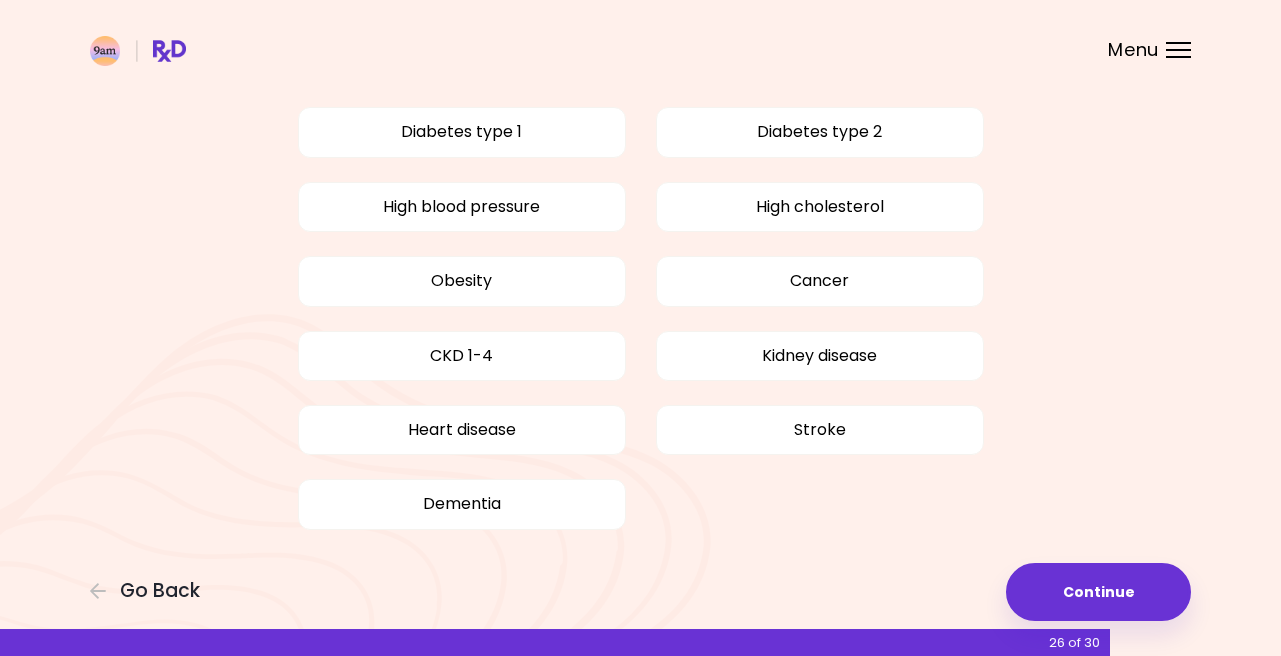 scroll, scrollTop: 172, scrollLeft: 0, axis: vertical 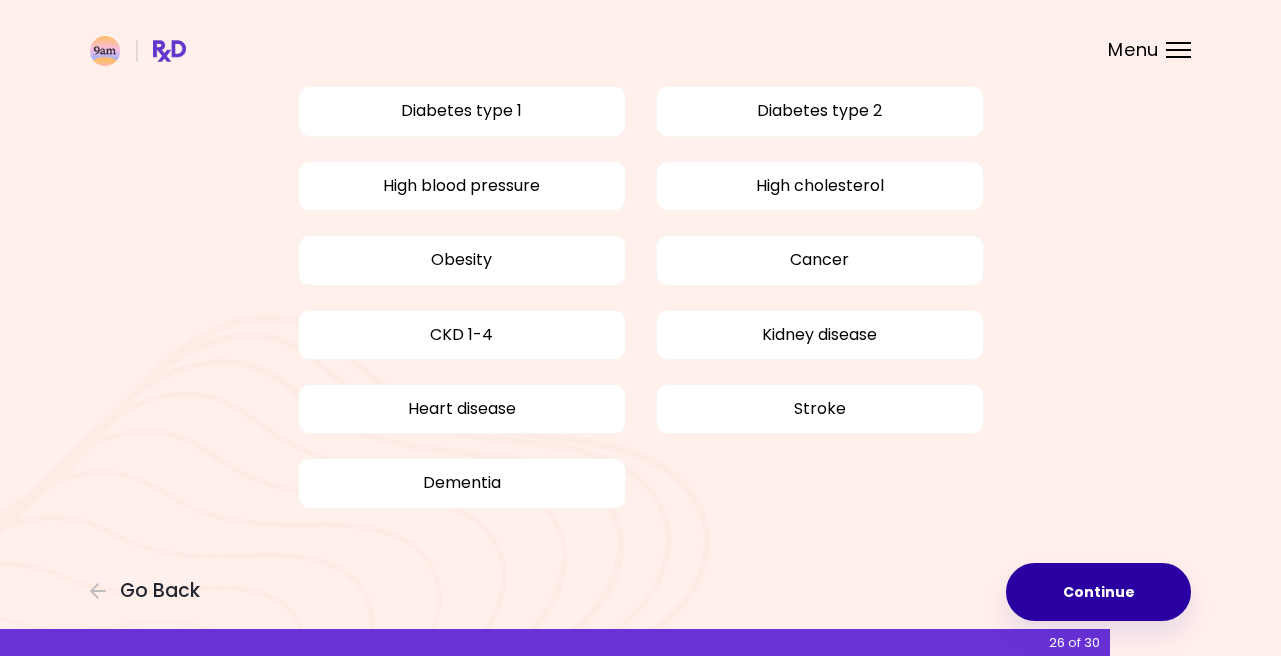 click on "Continue" at bounding box center [1098, 592] 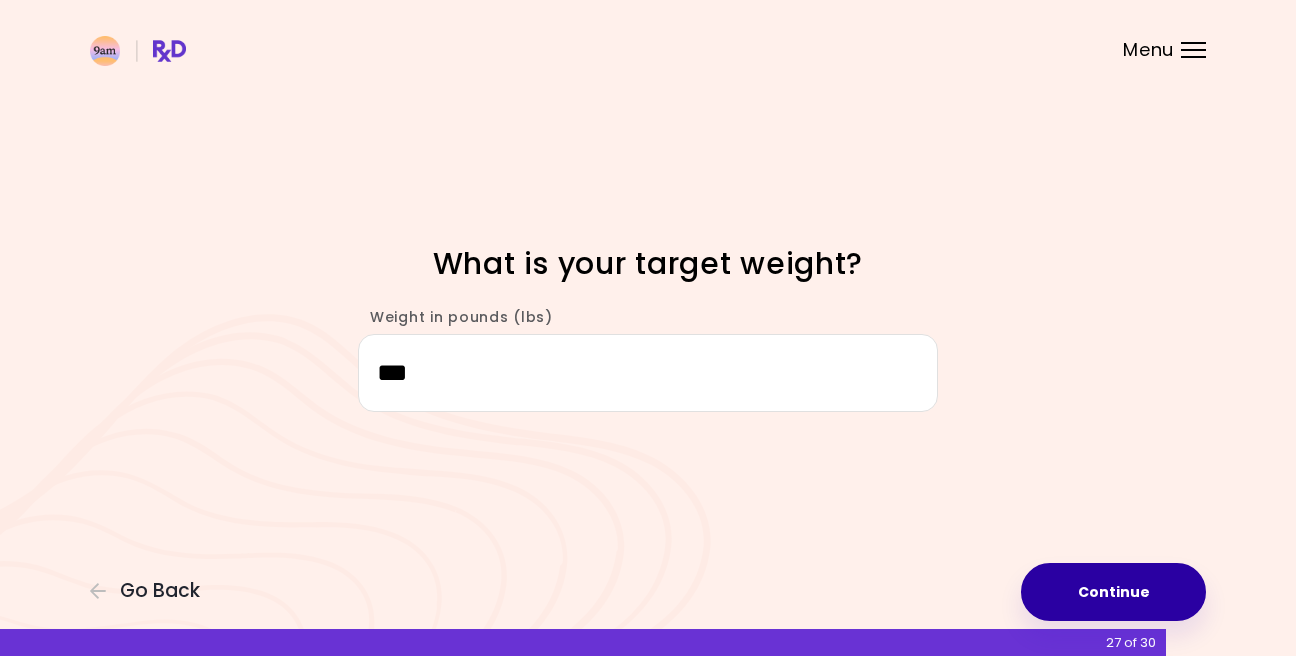 type on "***" 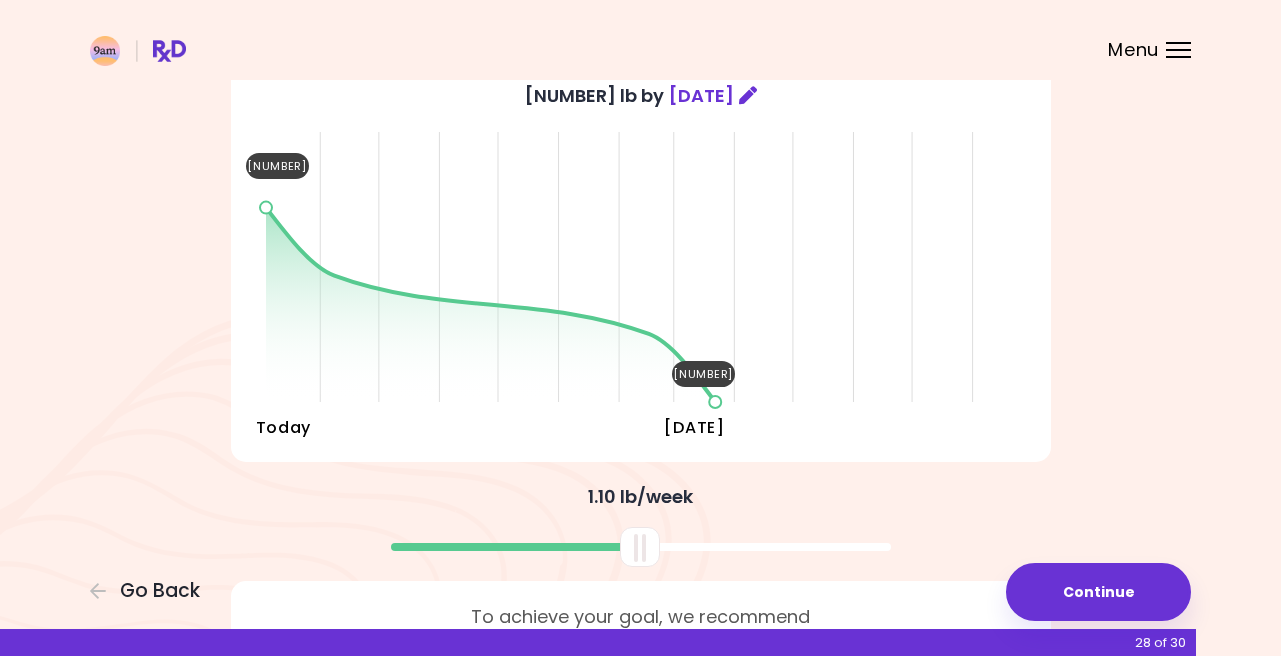 scroll, scrollTop: 200, scrollLeft: 0, axis: vertical 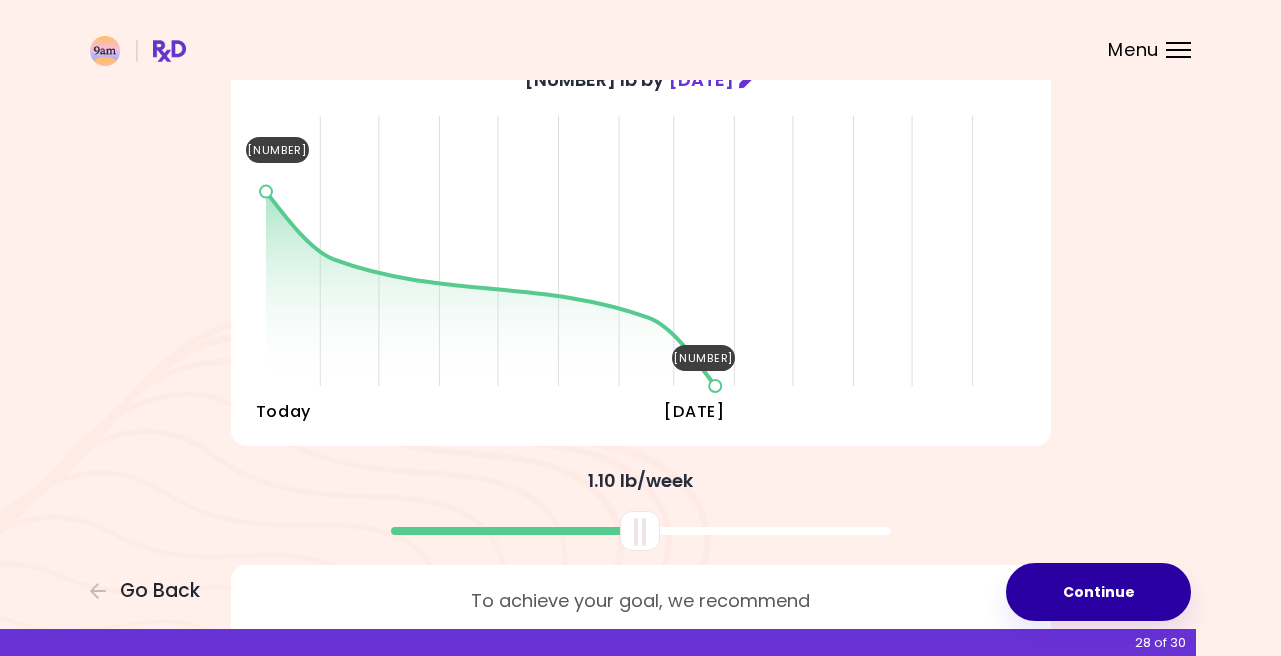 click on "Continue" at bounding box center (1098, 592) 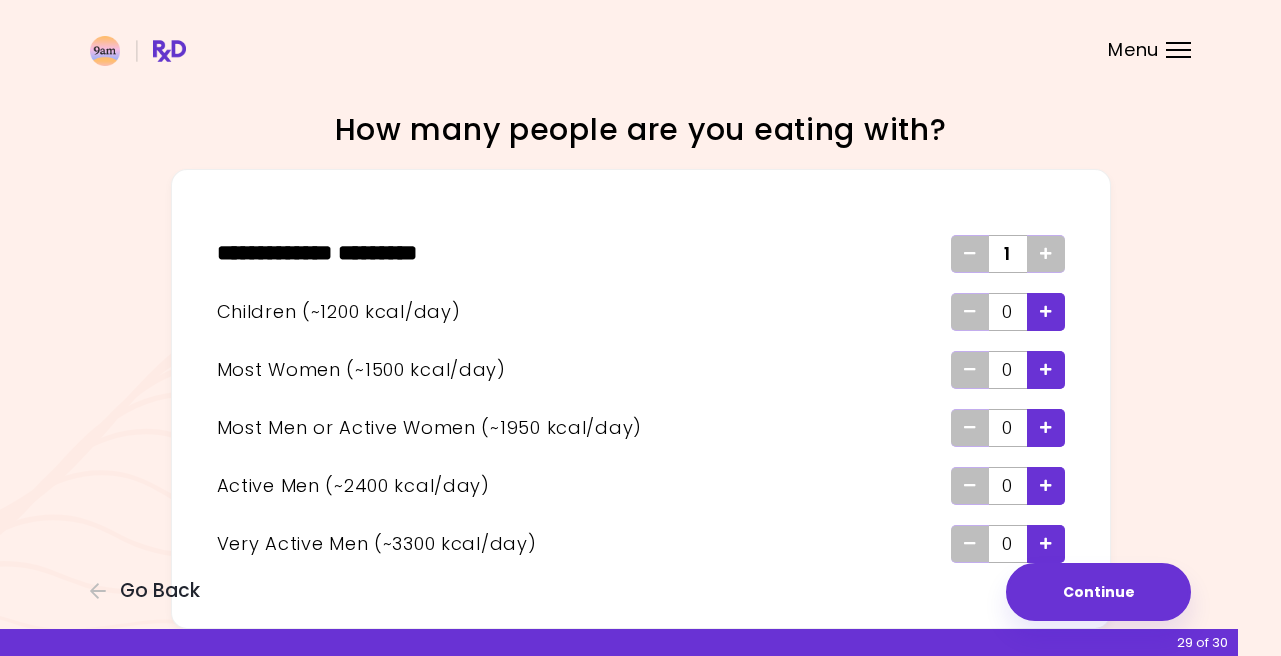 scroll, scrollTop: 83, scrollLeft: 0, axis: vertical 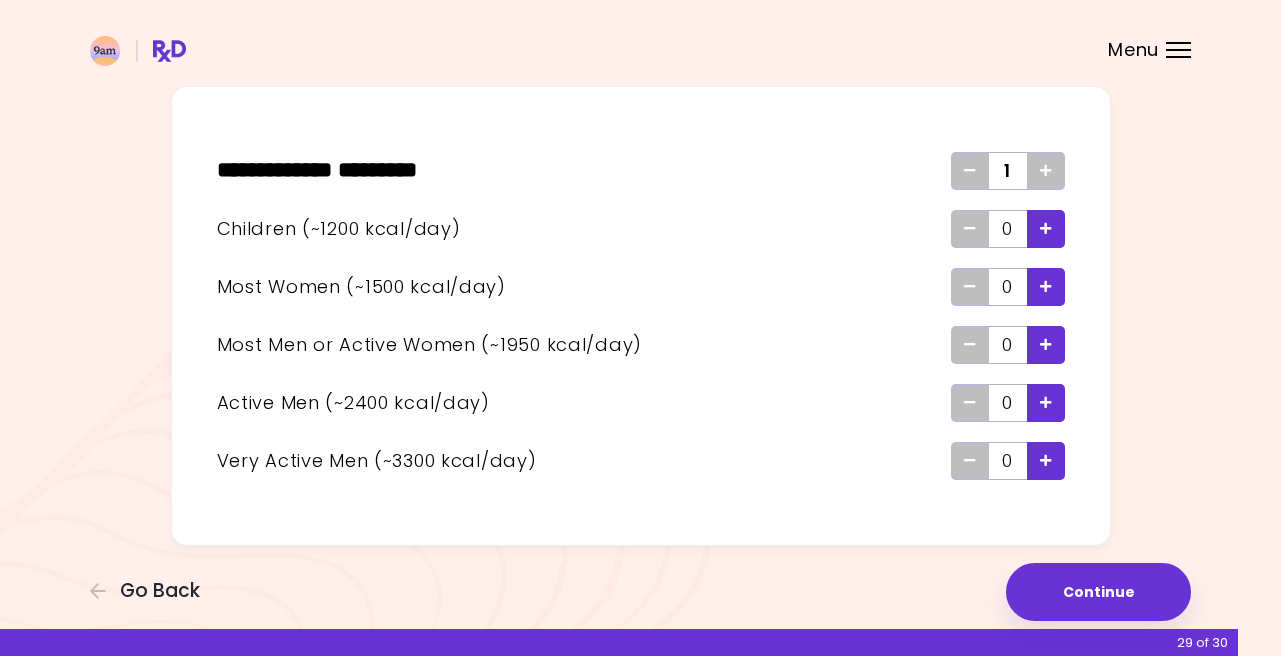 click at bounding box center (1046, 286) 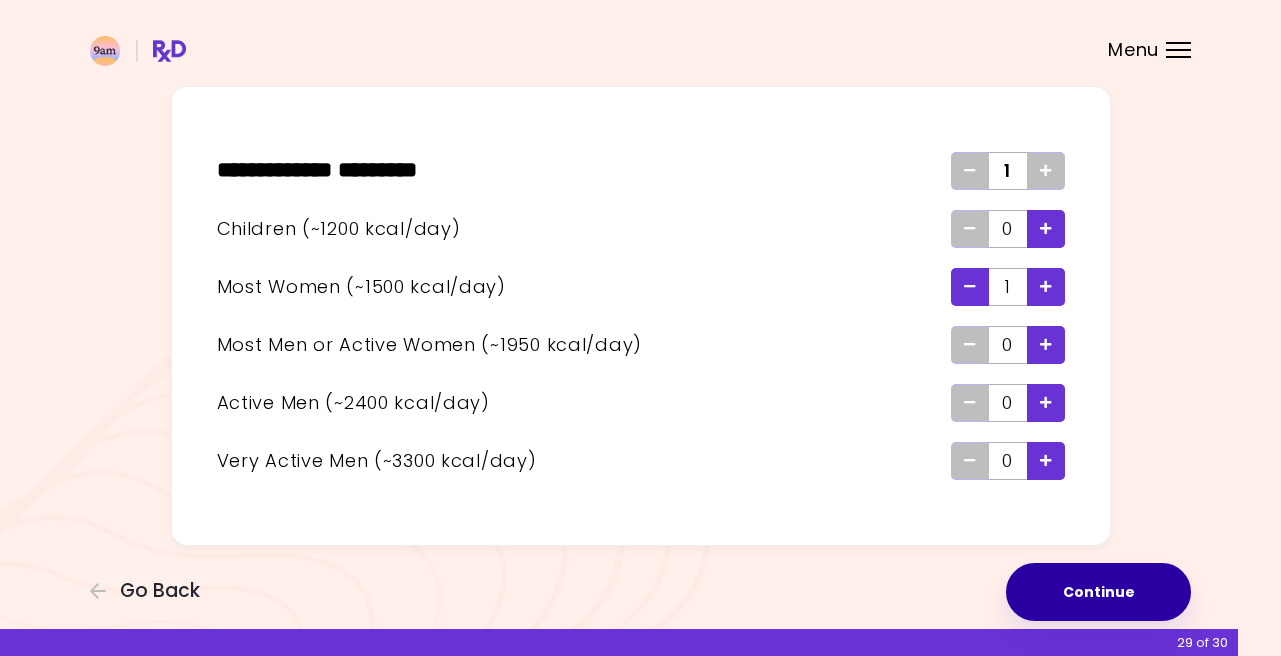 click on "Continue" at bounding box center (1098, 592) 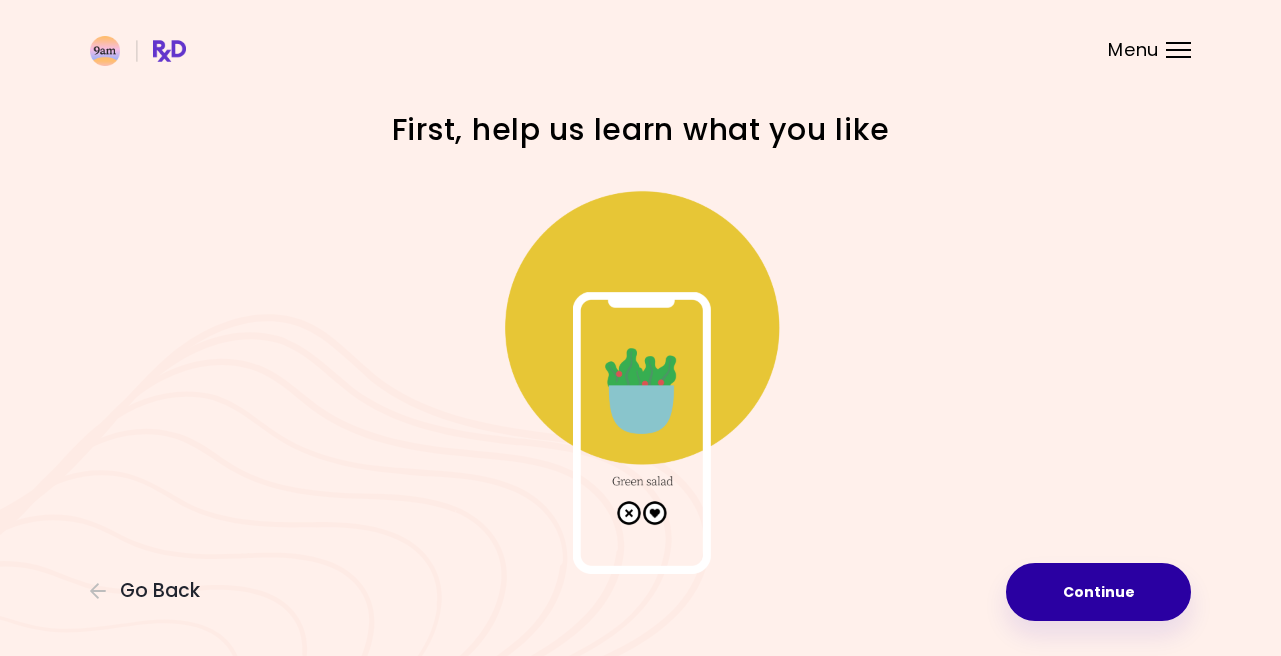 click on "Continue" at bounding box center [1098, 592] 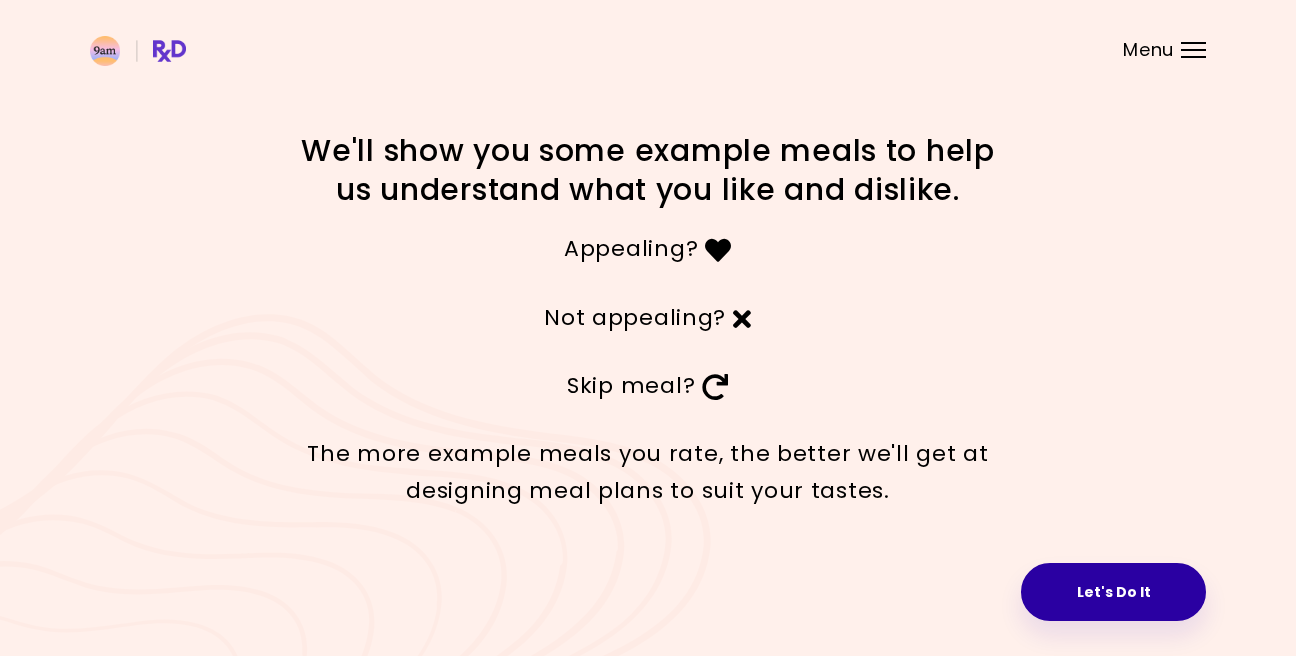 click on "Let's Do It" at bounding box center [1113, 592] 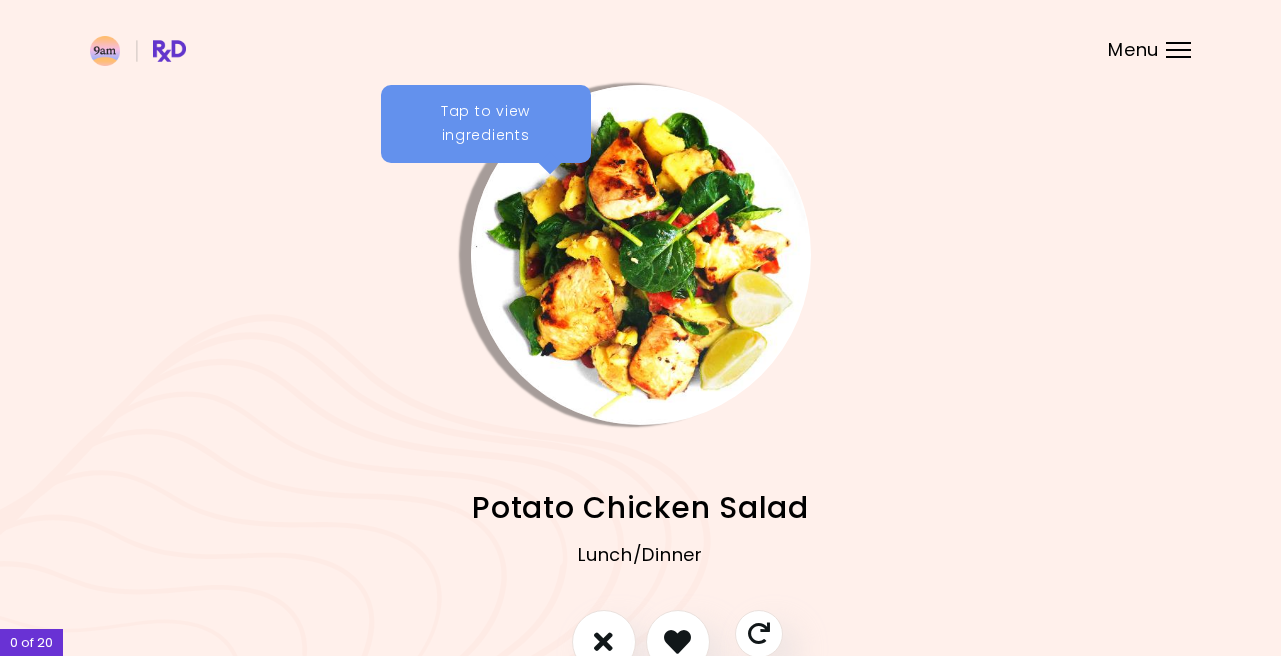 scroll, scrollTop: 122, scrollLeft: 0, axis: vertical 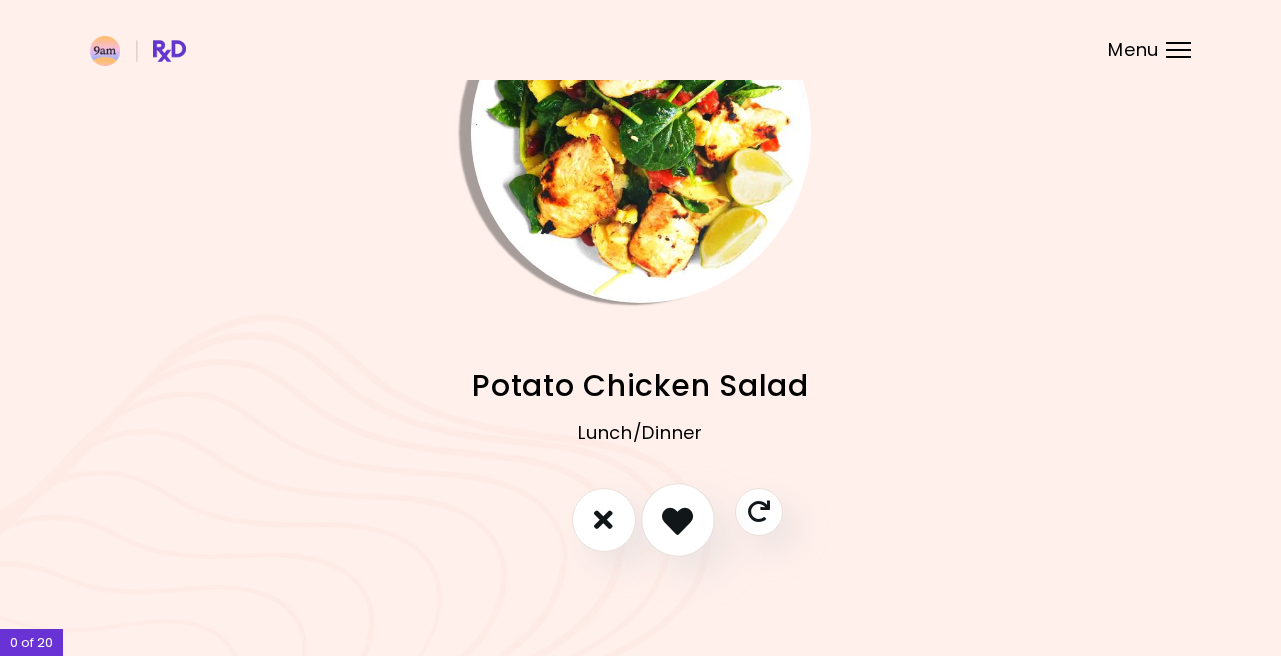 click at bounding box center [677, 519] 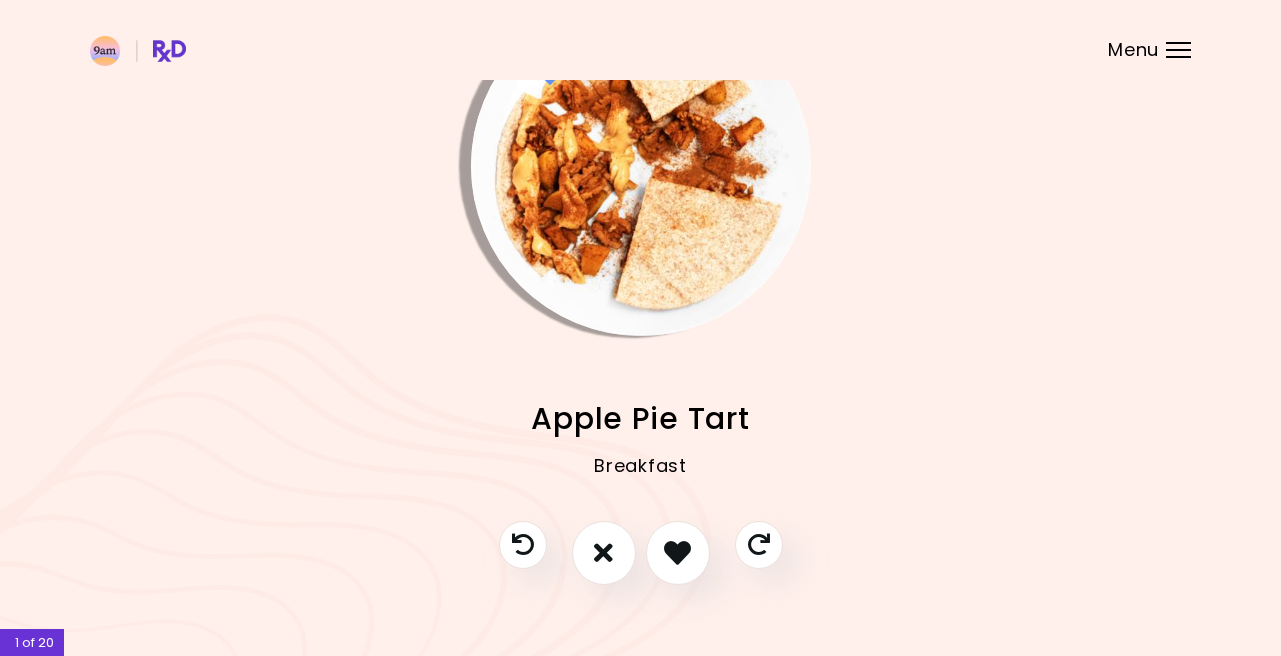scroll, scrollTop: 122, scrollLeft: 0, axis: vertical 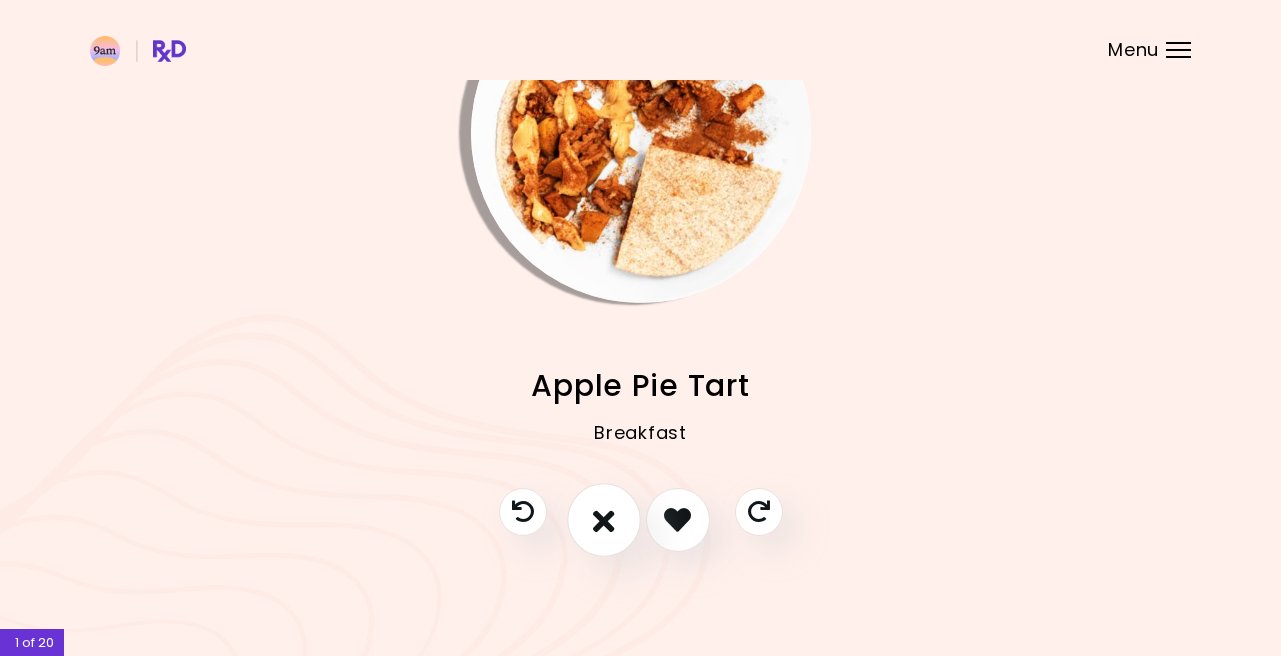 click at bounding box center [604, 519] 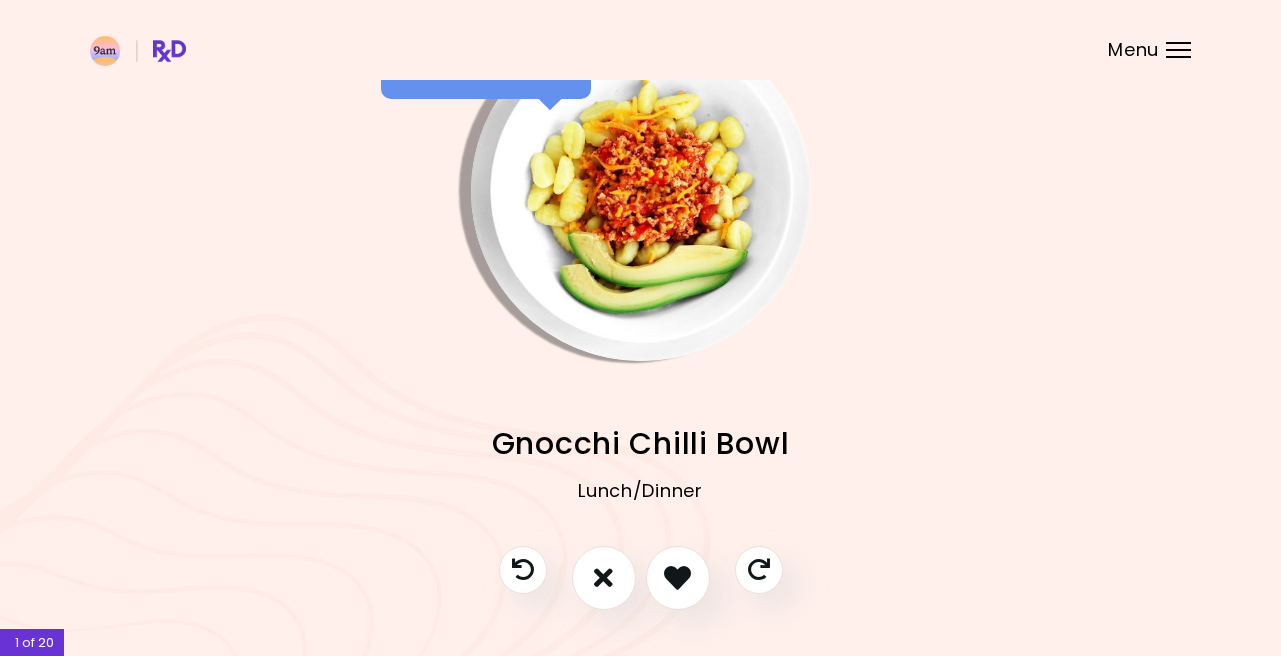 scroll, scrollTop: 100, scrollLeft: 0, axis: vertical 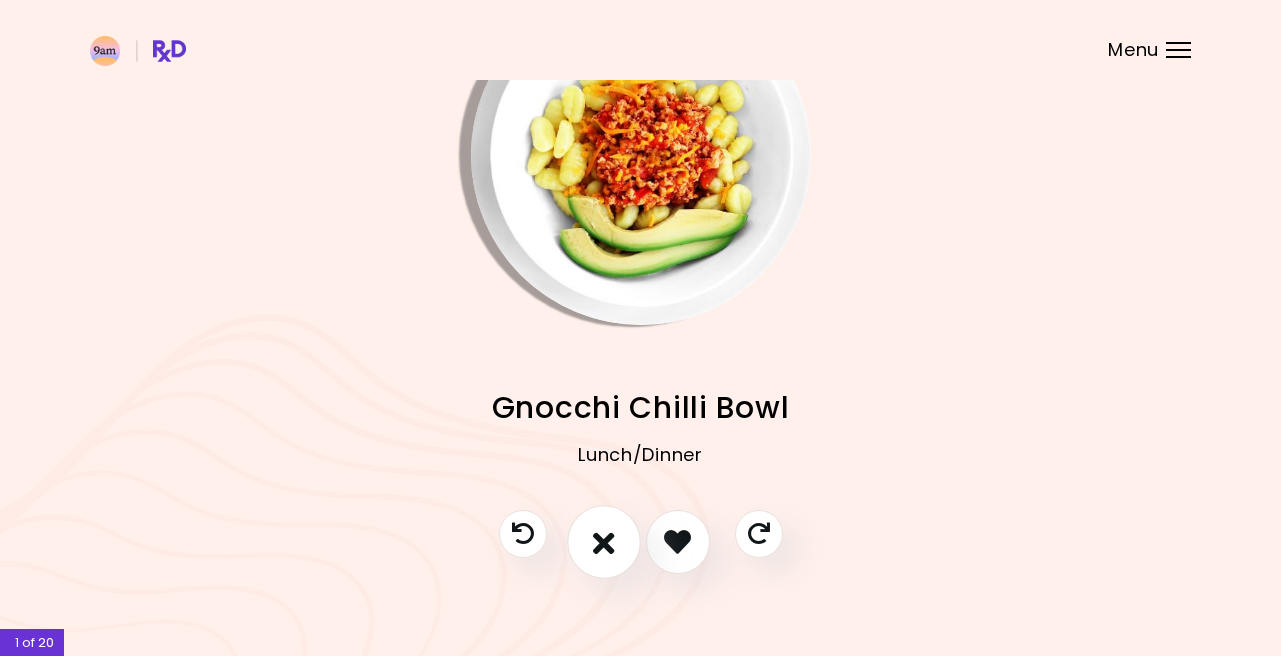 click at bounding box center [604, 541] 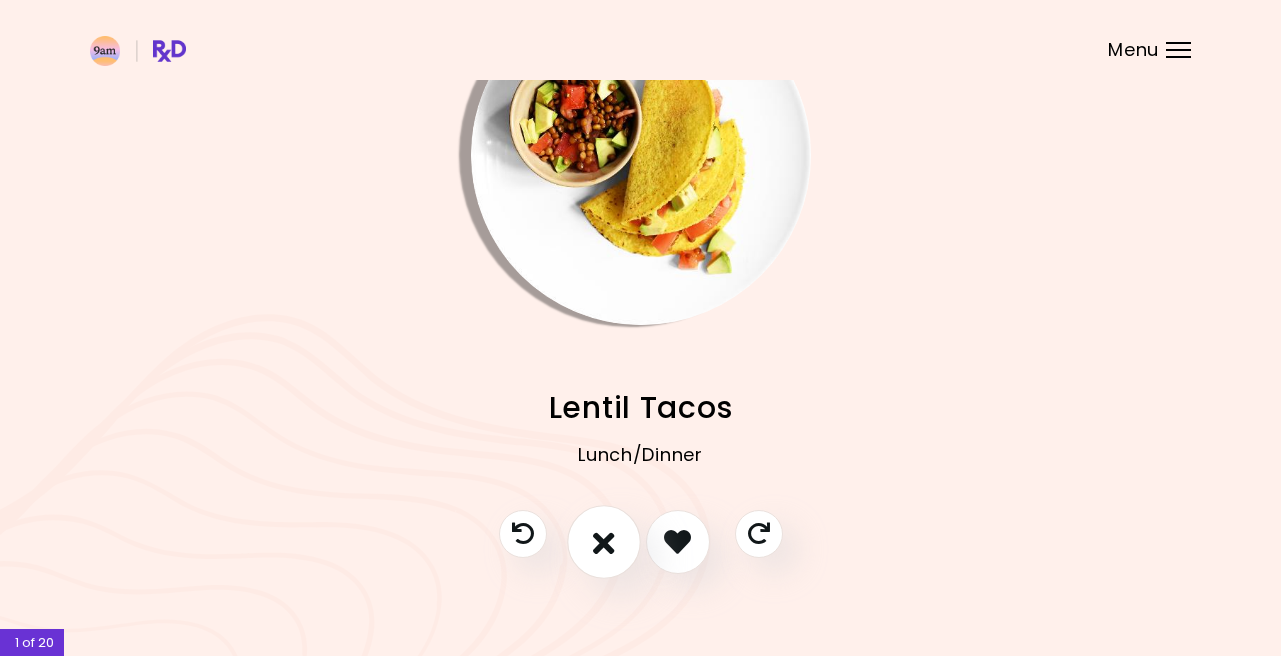 click at bounding box center (604, 541) 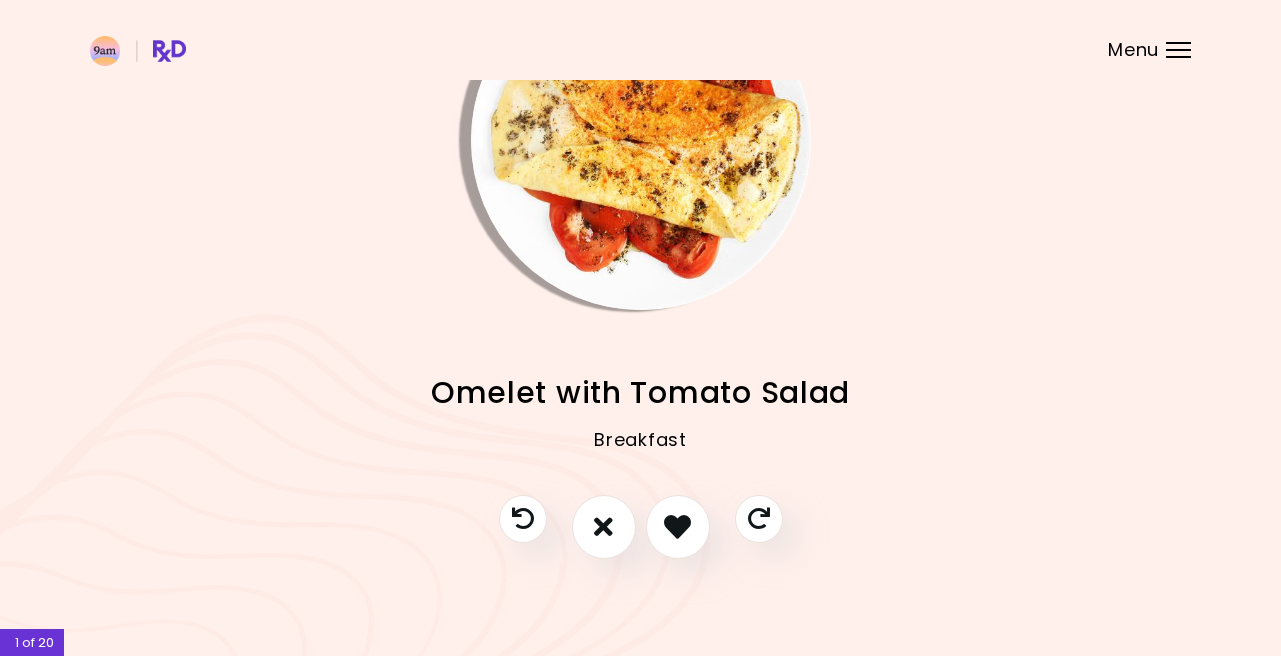 scroll, scrollTop: 122, scrollLeft: 0, axis: vertical 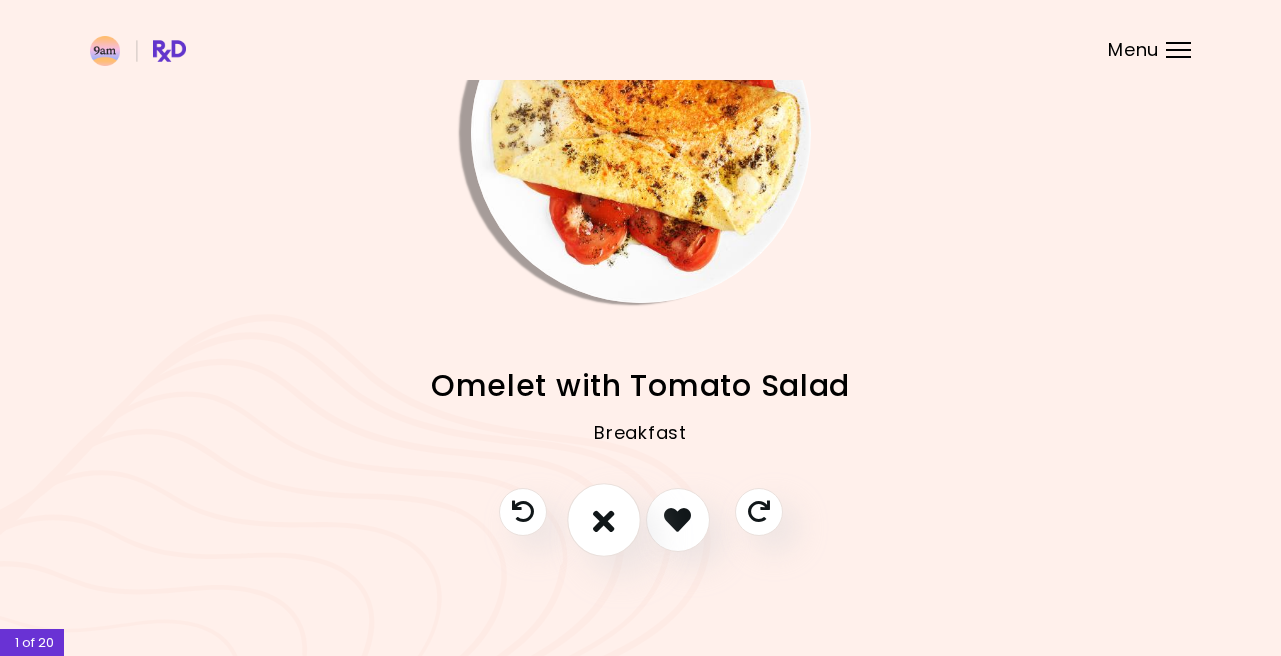 click at bounding box center [604, 519] 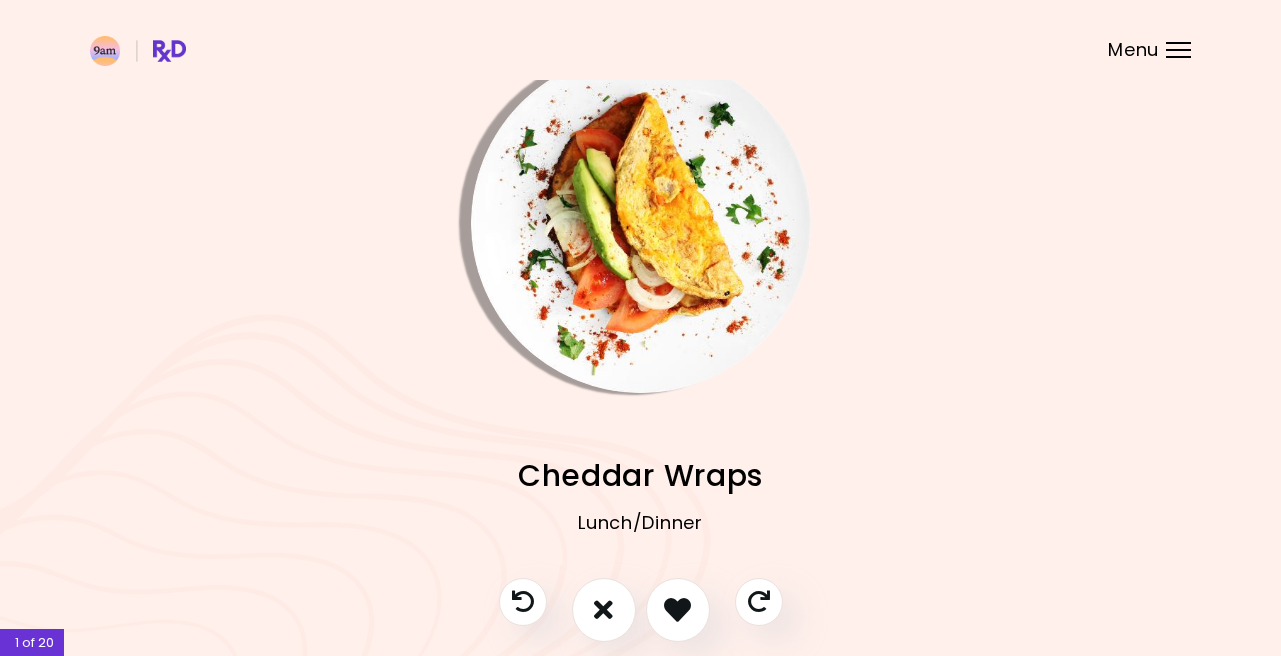 scroll, scrollTop: 22, scrollLeft: 0, axis: vertical 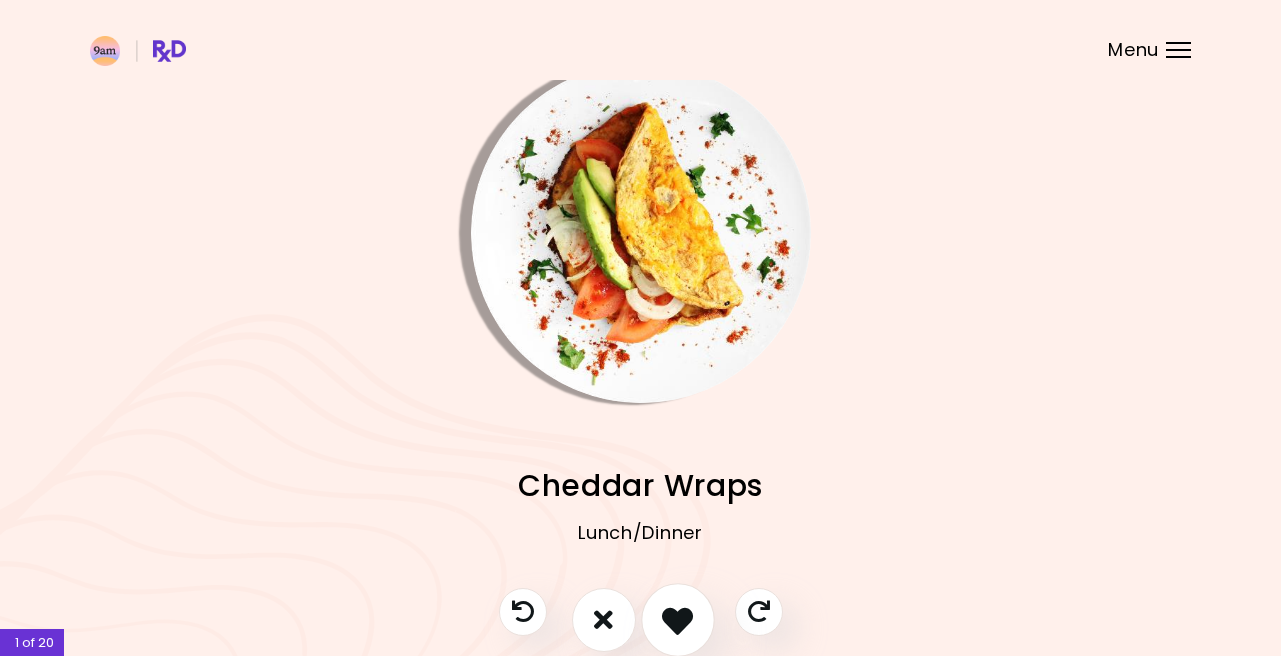 click at bounding box center (677, 619) 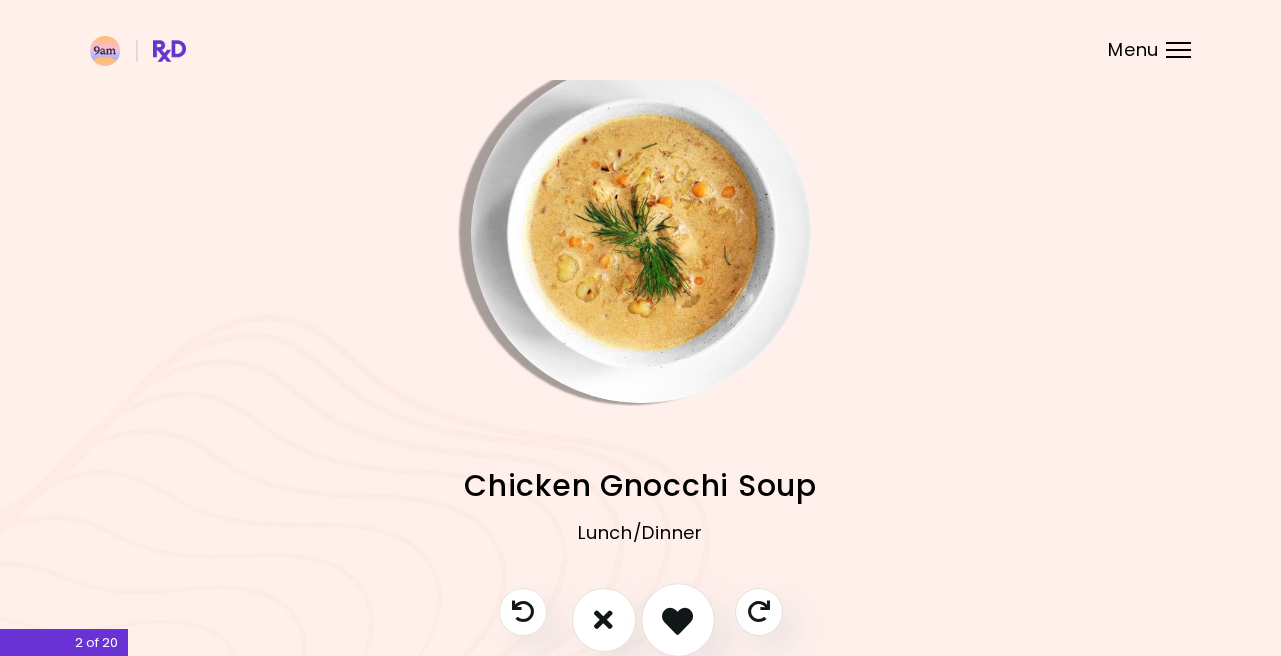 click at bounding box center [677, 619] 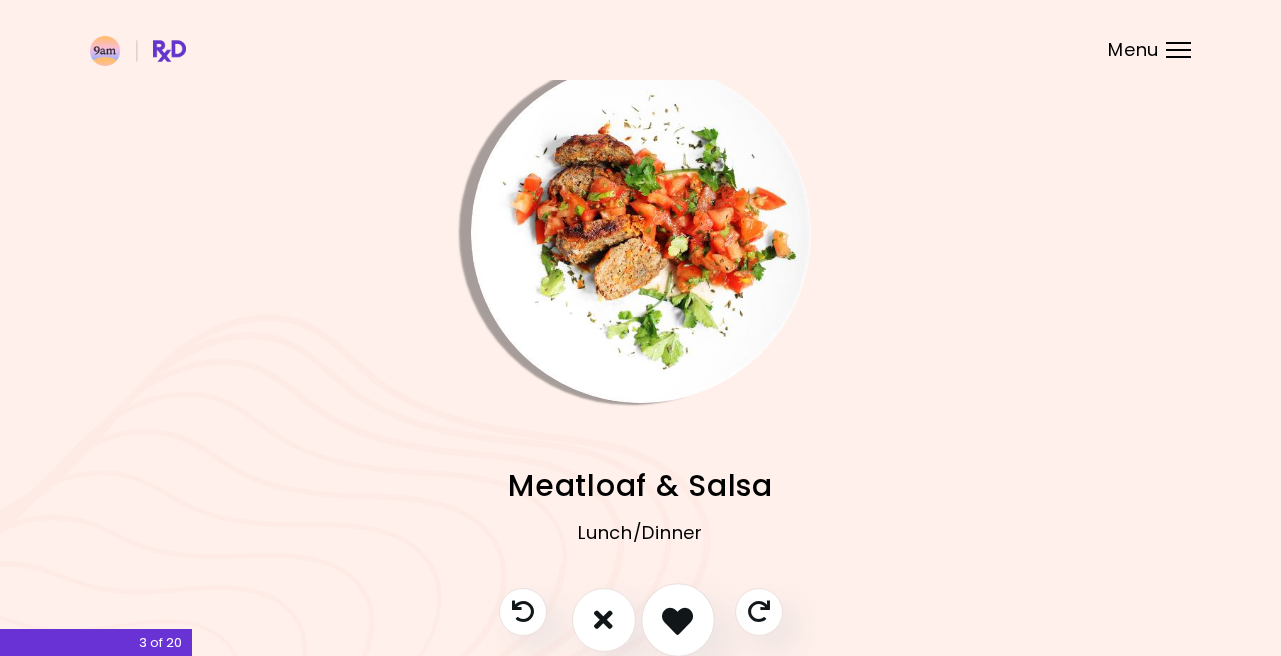 click at bounding box center [677, 619] 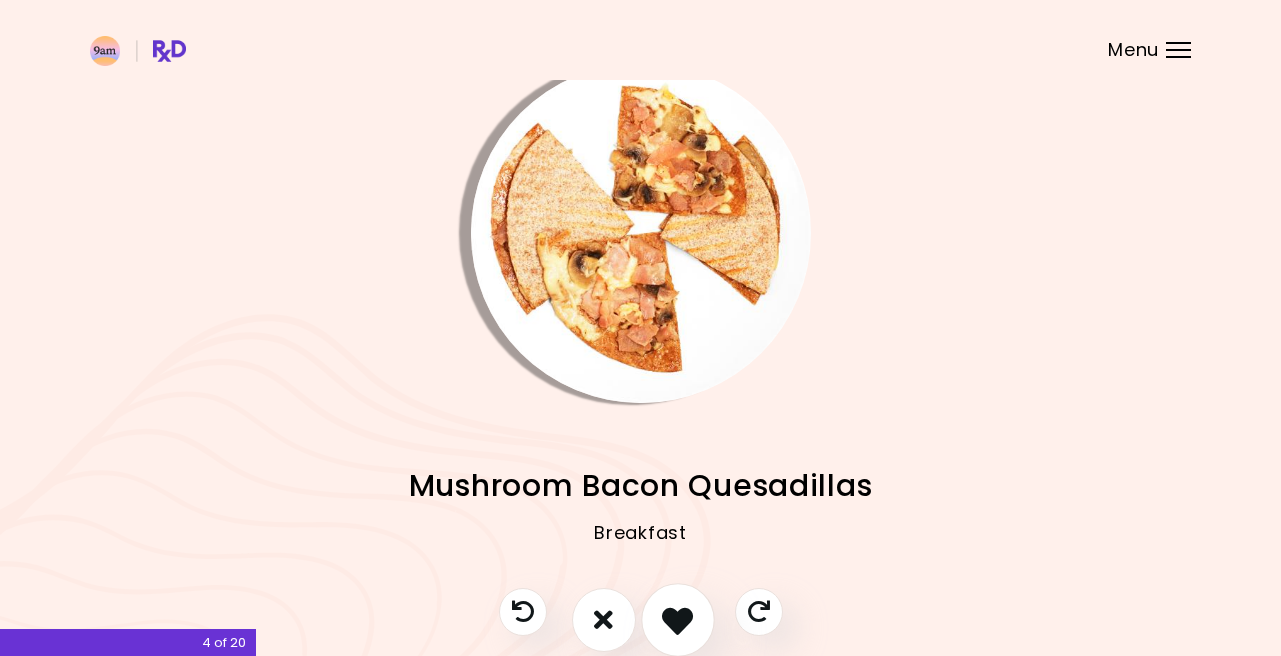 click at bounding box center (677, 619) 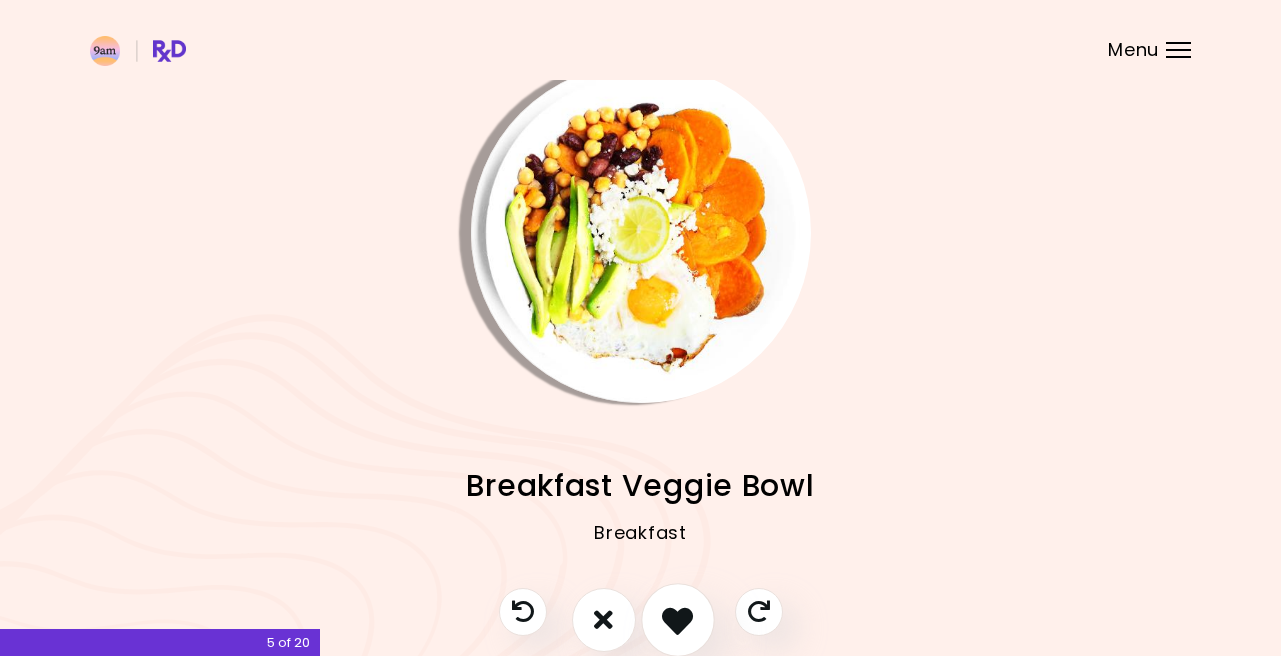 click at bounding box center [677, 619] 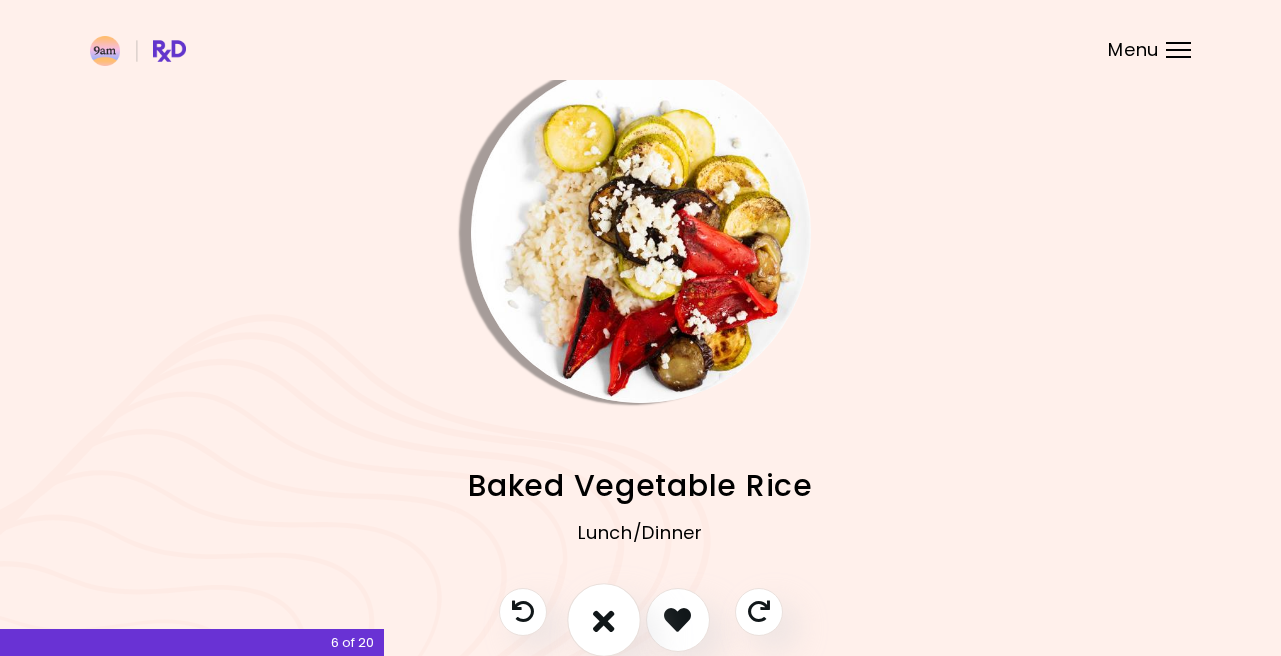 click at bounding box center [604, 620] 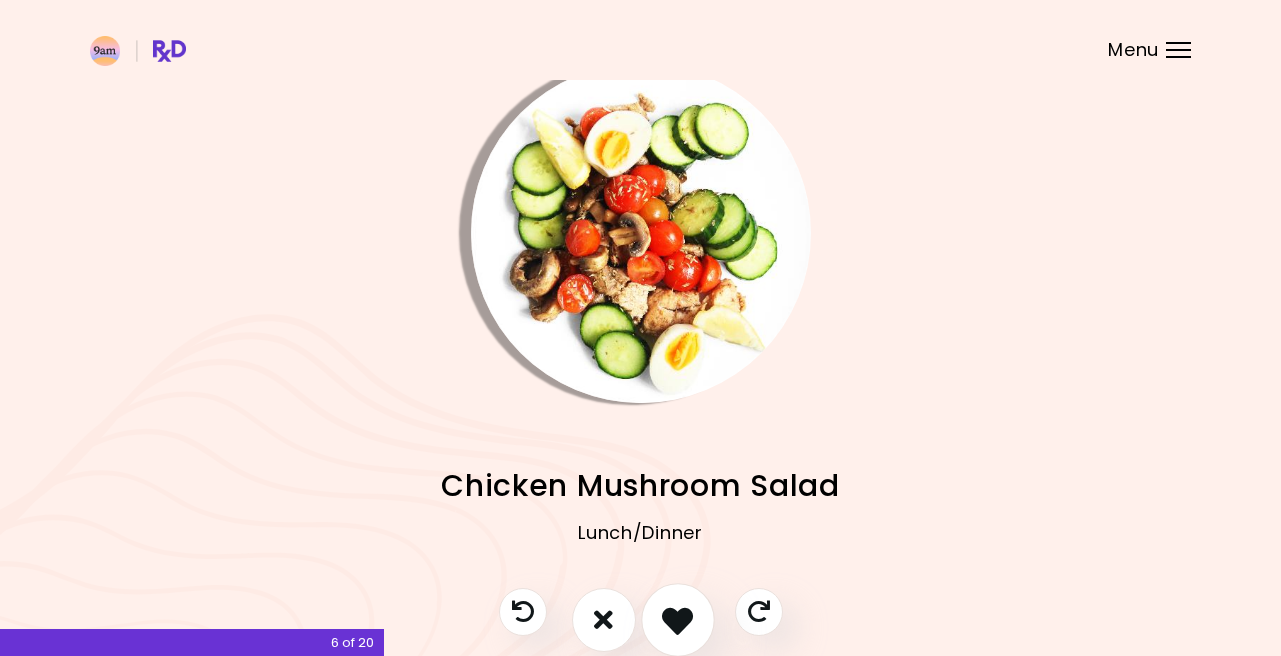 click at bounding box center (677, 619) 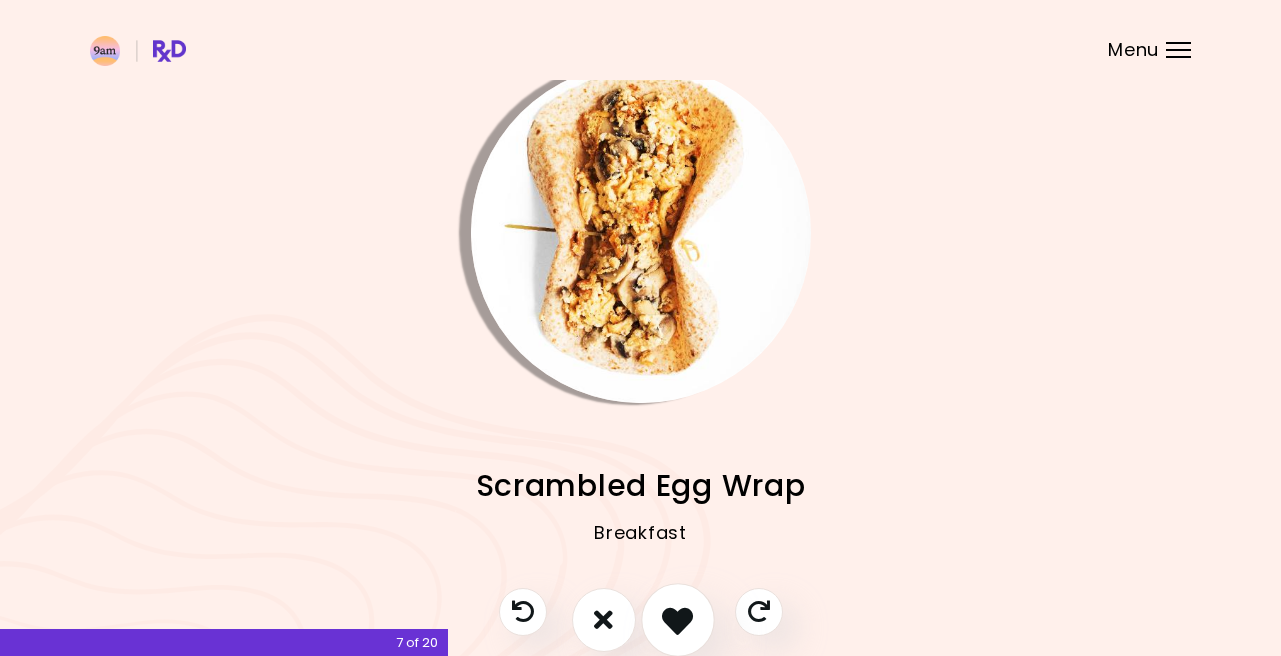 click at bounding box center (677, 619) 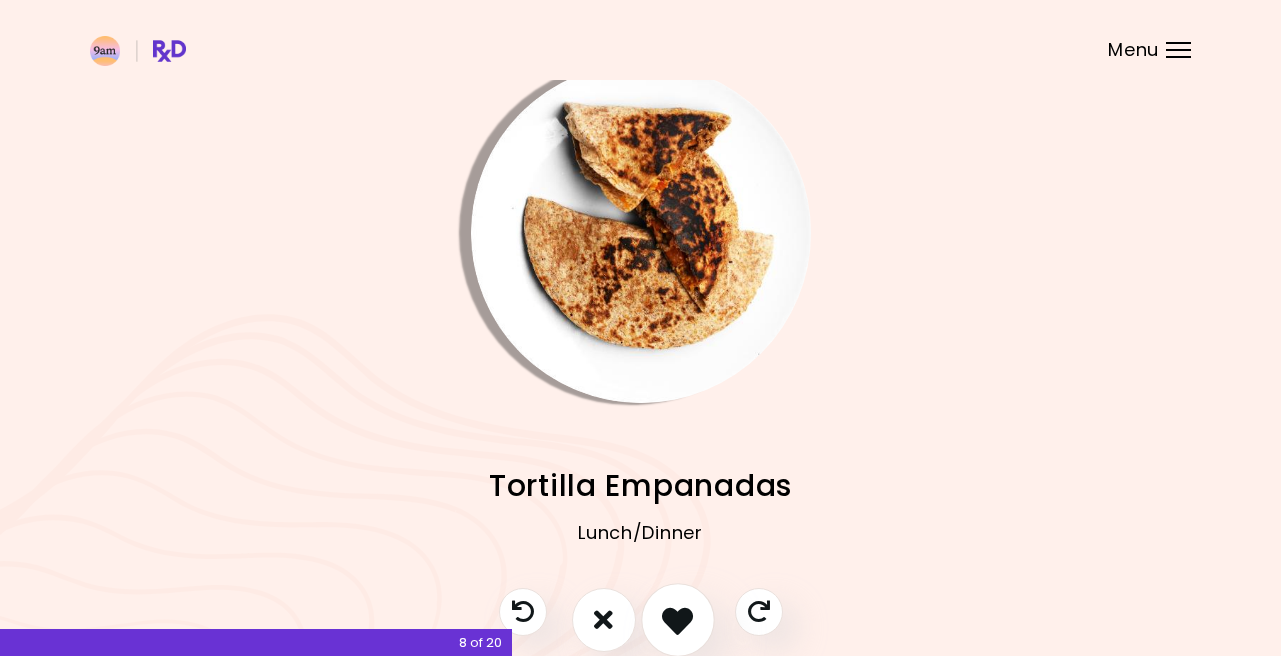 click at bounding box center [677, 619] 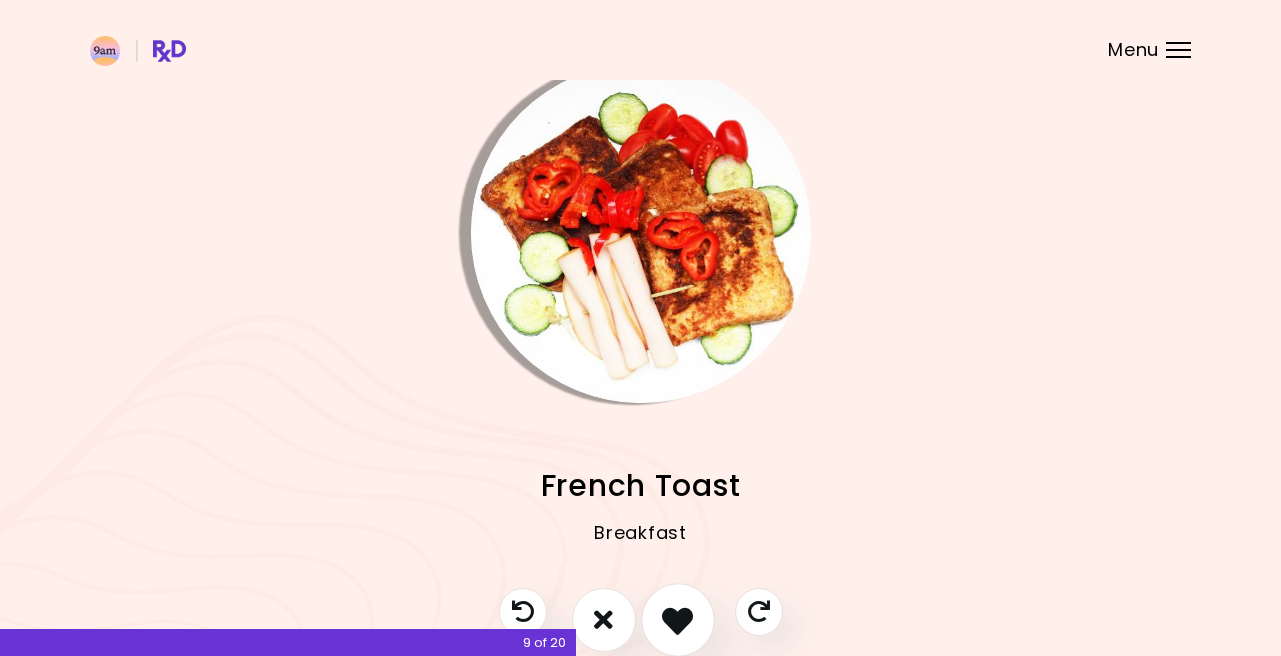 click at bounding box center [677, 619] 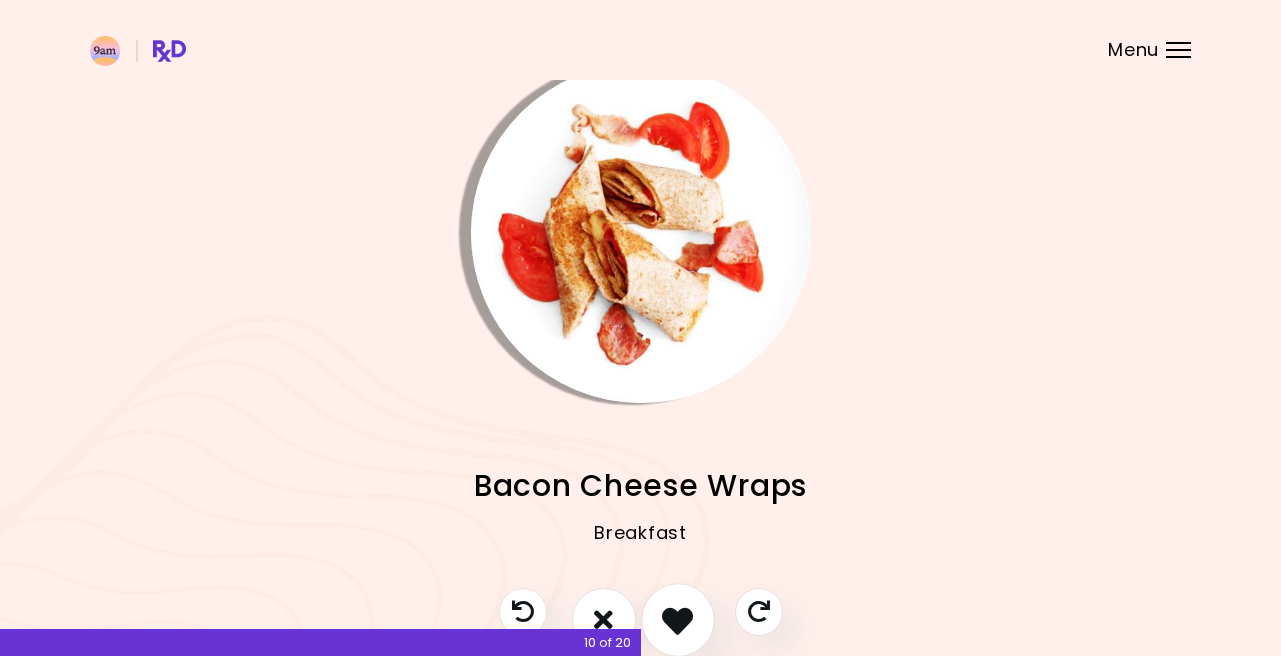 click at bounding box center (677, 619) 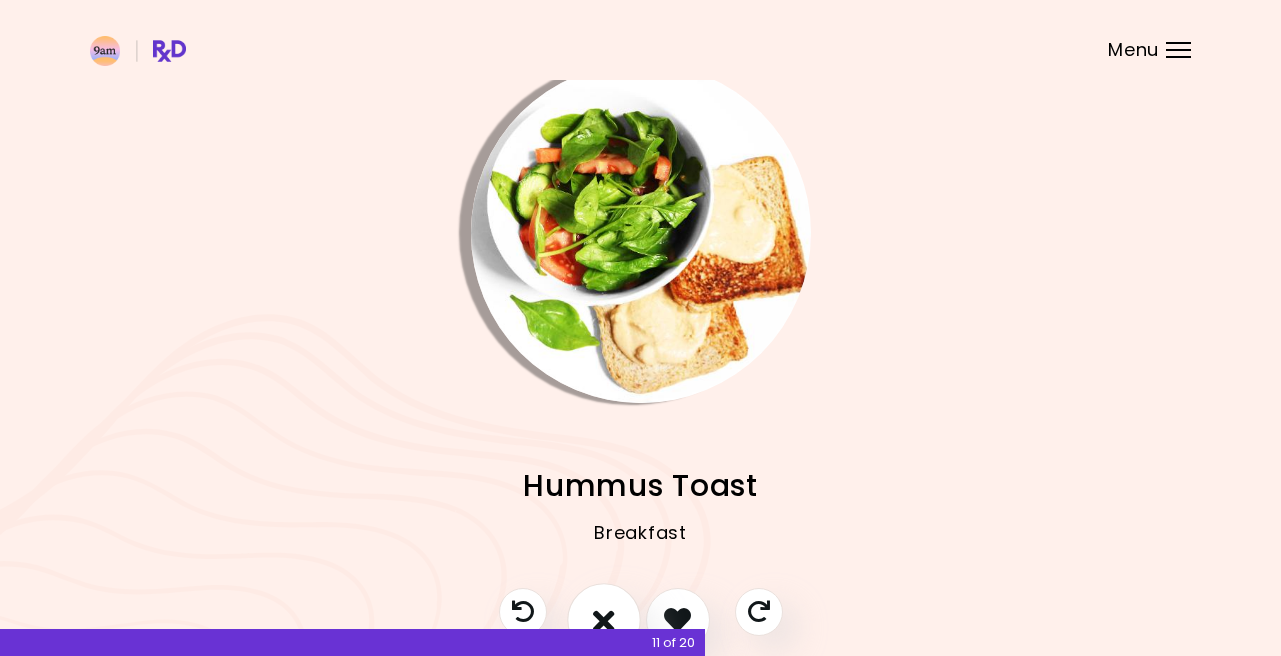 click at bounding box center (604, 620) 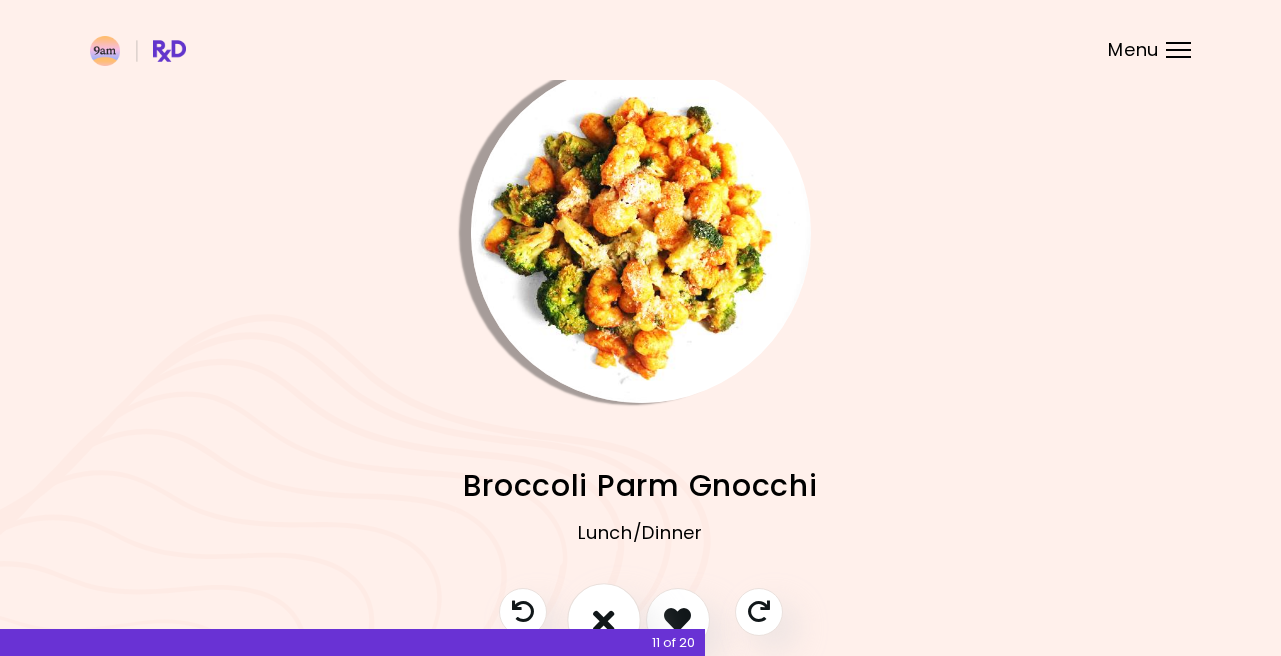 click at bounding box center [604, 620] 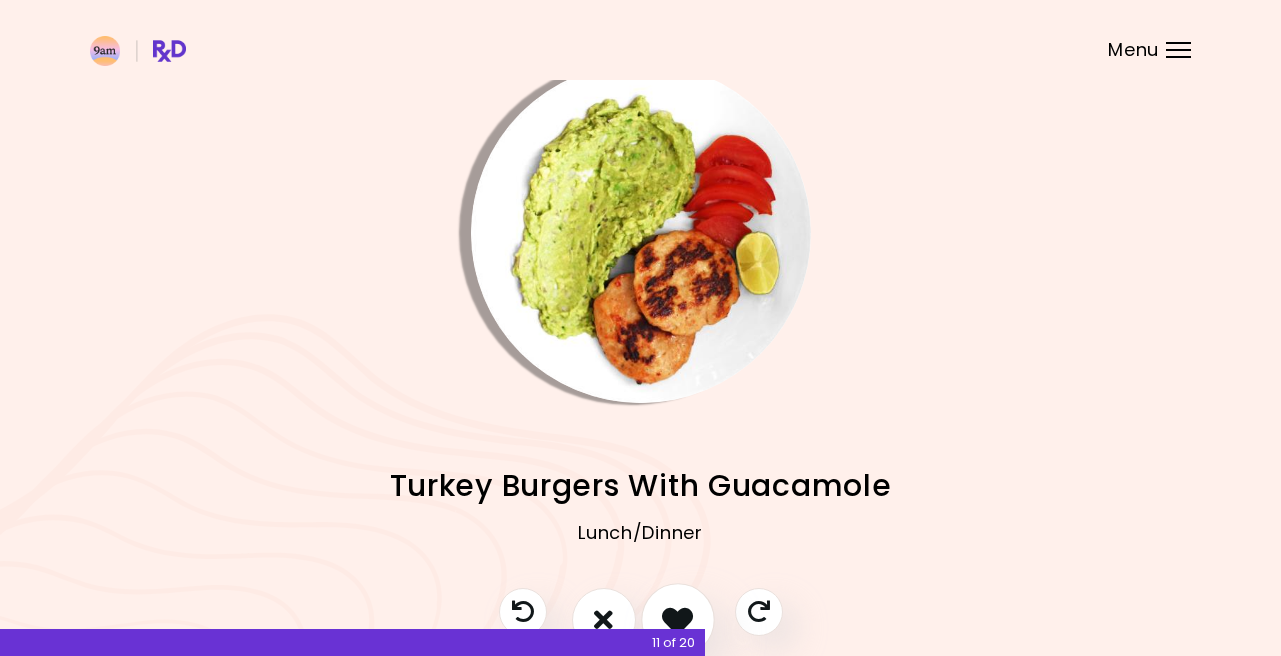click at bounding box center (677, 619) 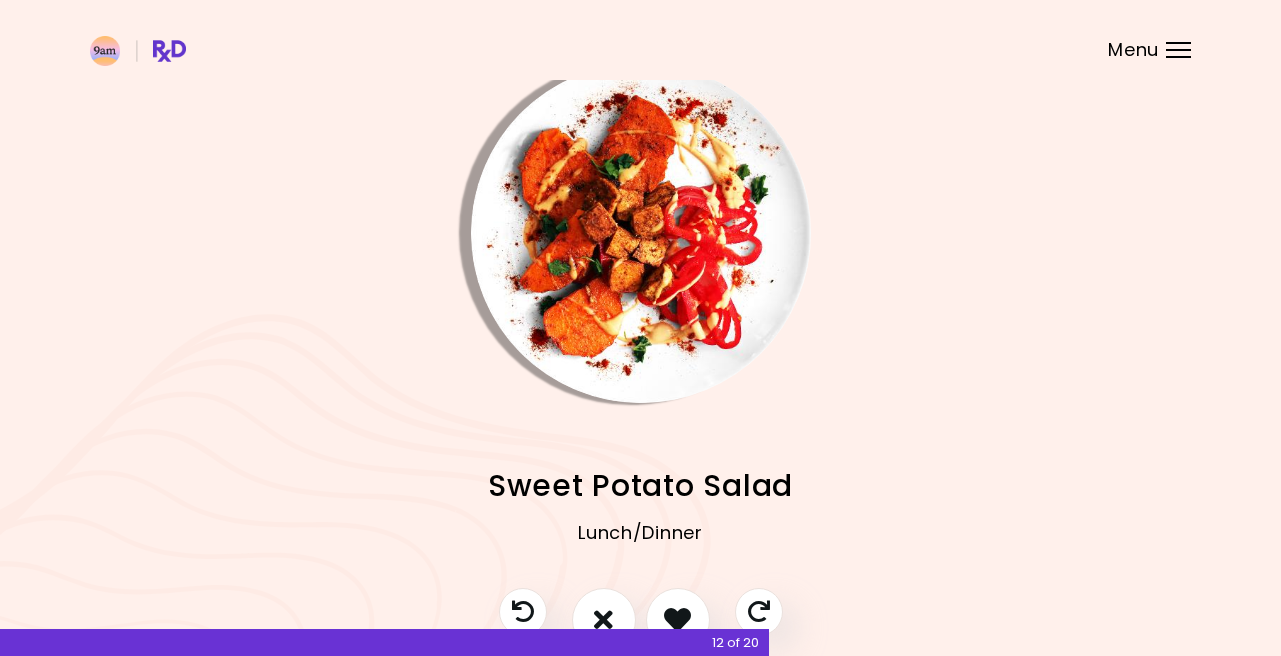 scroll, scrollTop: 122, scrollLeft: 0, axis: vertical 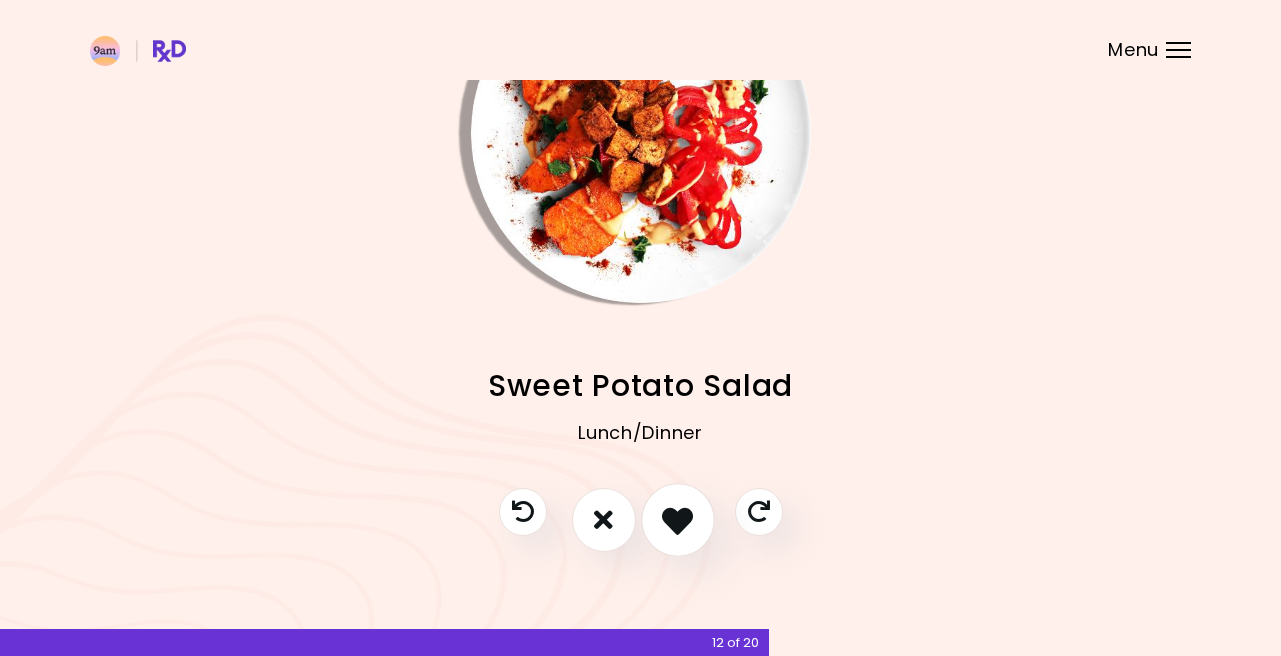 click at bounding box center (677, 519) 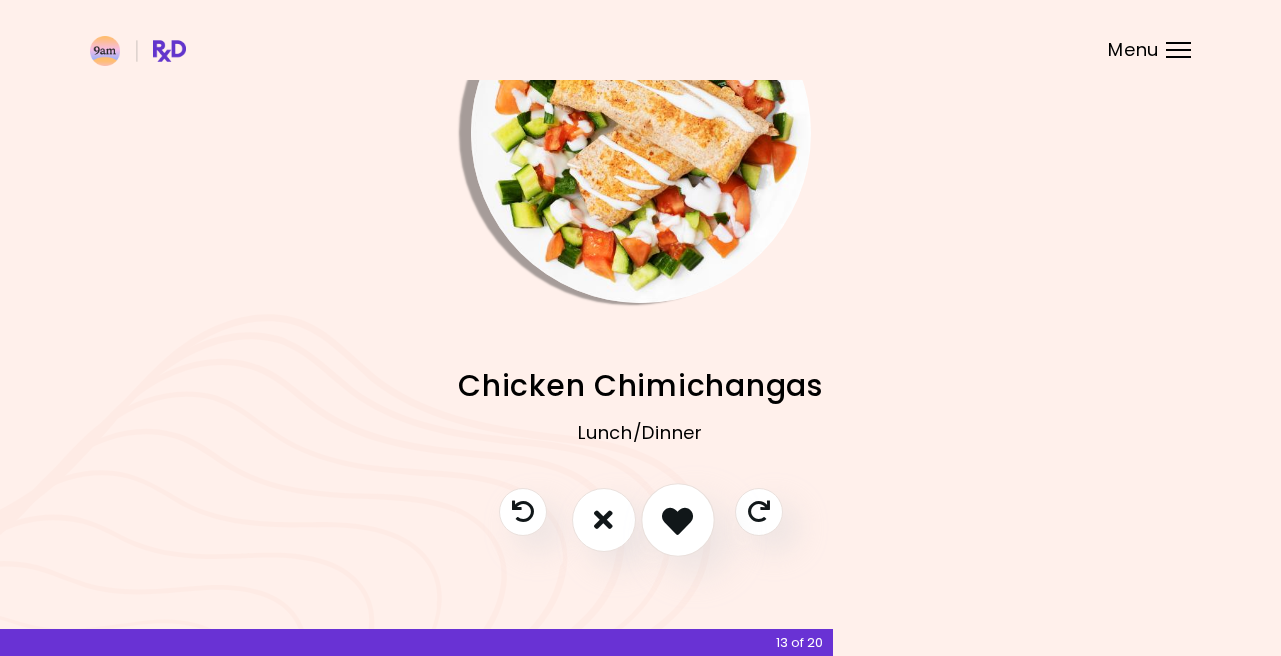 click at bounding box center [677, 519] 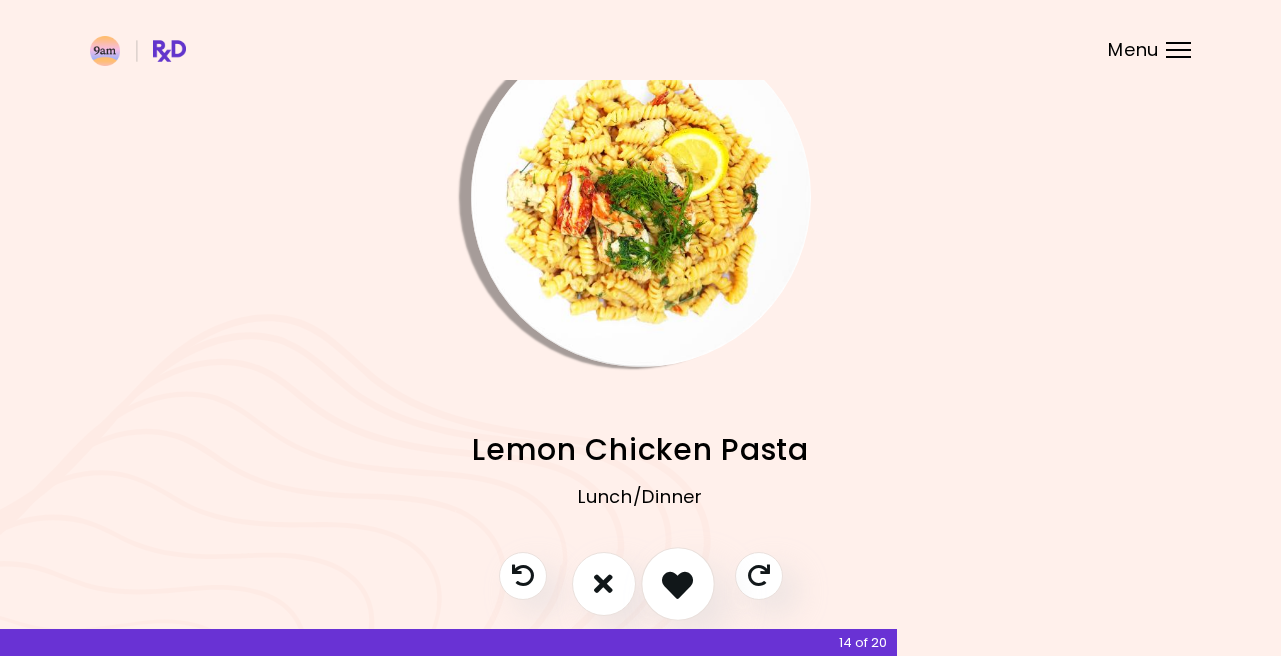 scroll, scrollTop: 22, scrollLeft: 0, axis: vertical 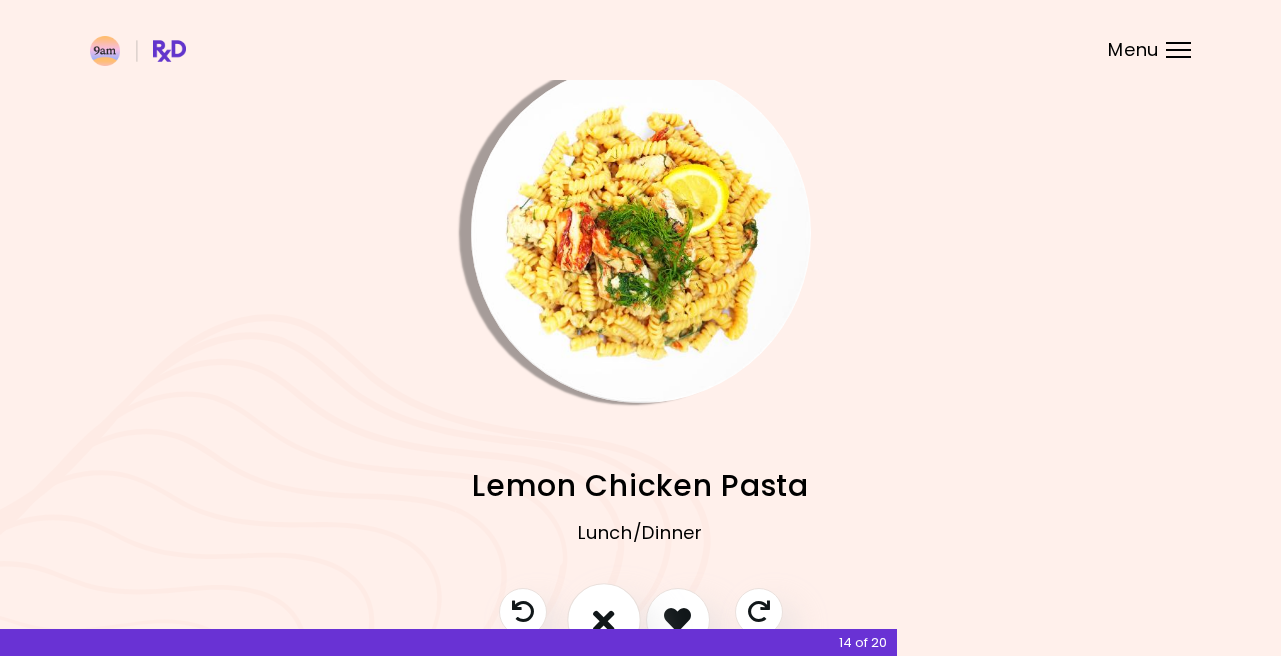 click at bounding box center (604, 620) 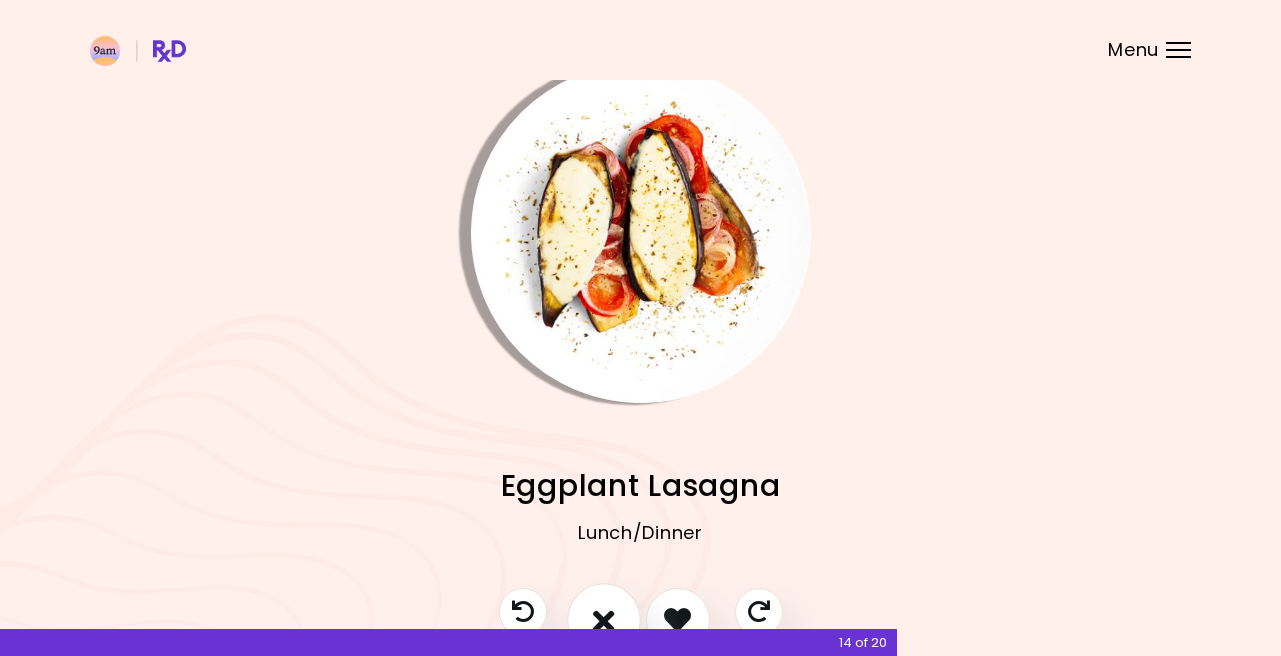 click at bounding box center [604, 619] 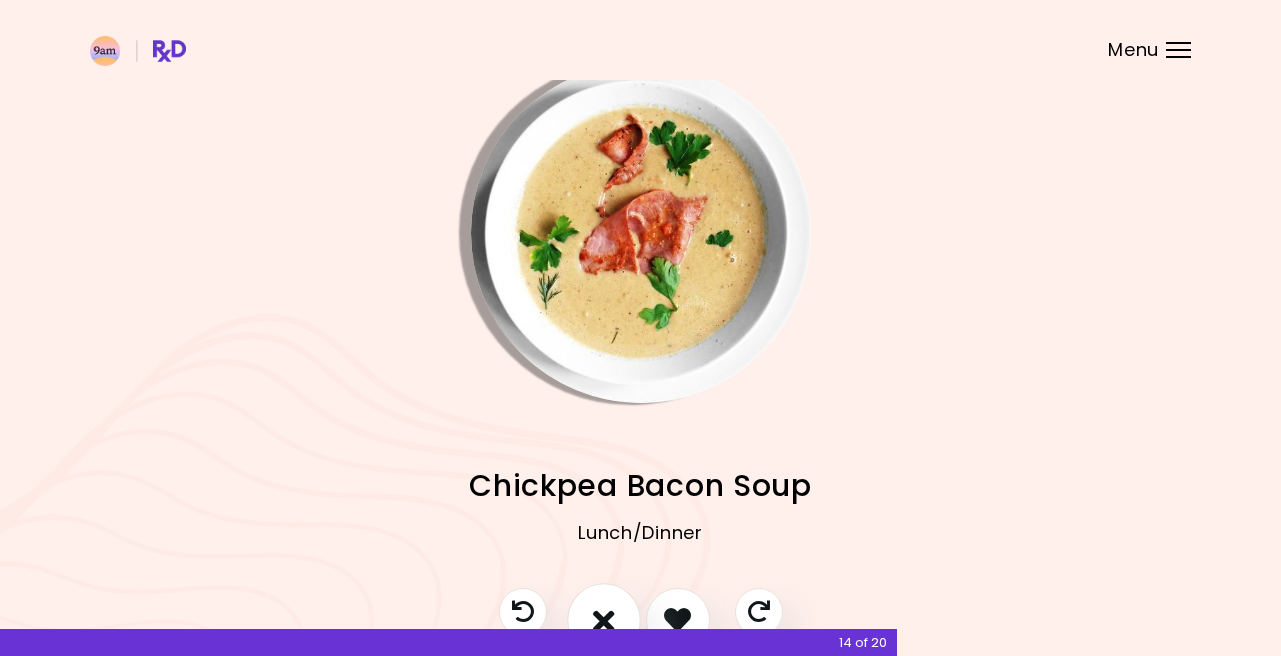 click at bounding box center (604, 619) 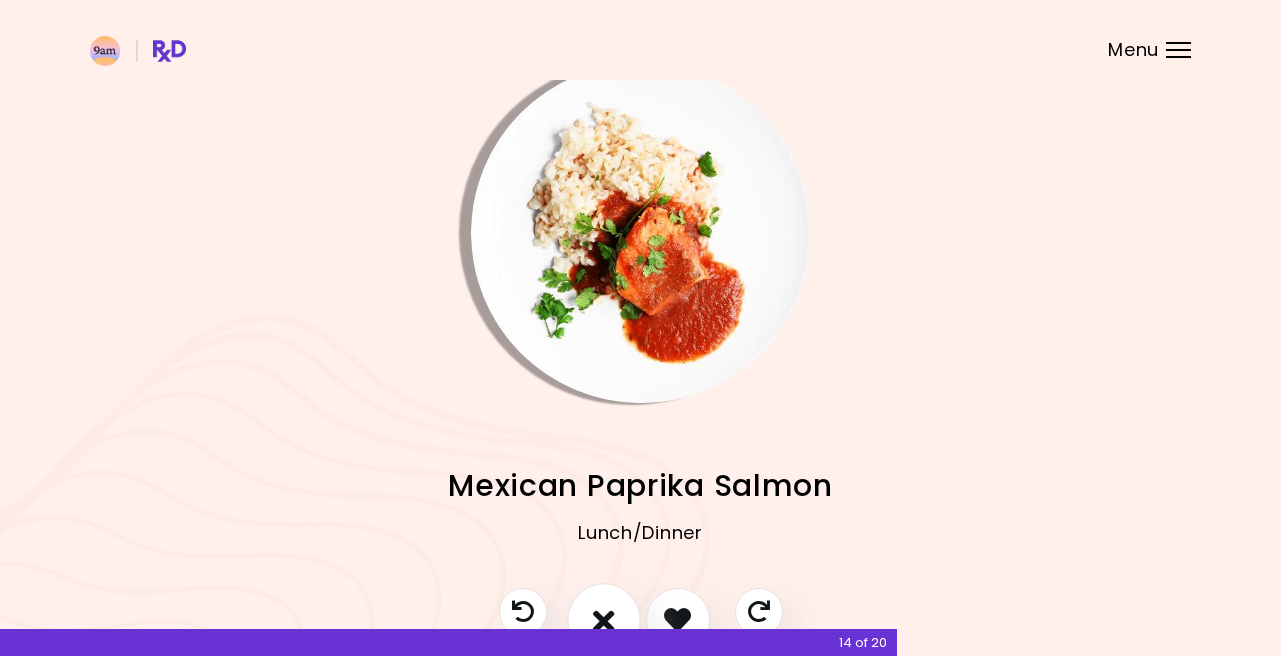 click at bounding box center [604, 620] 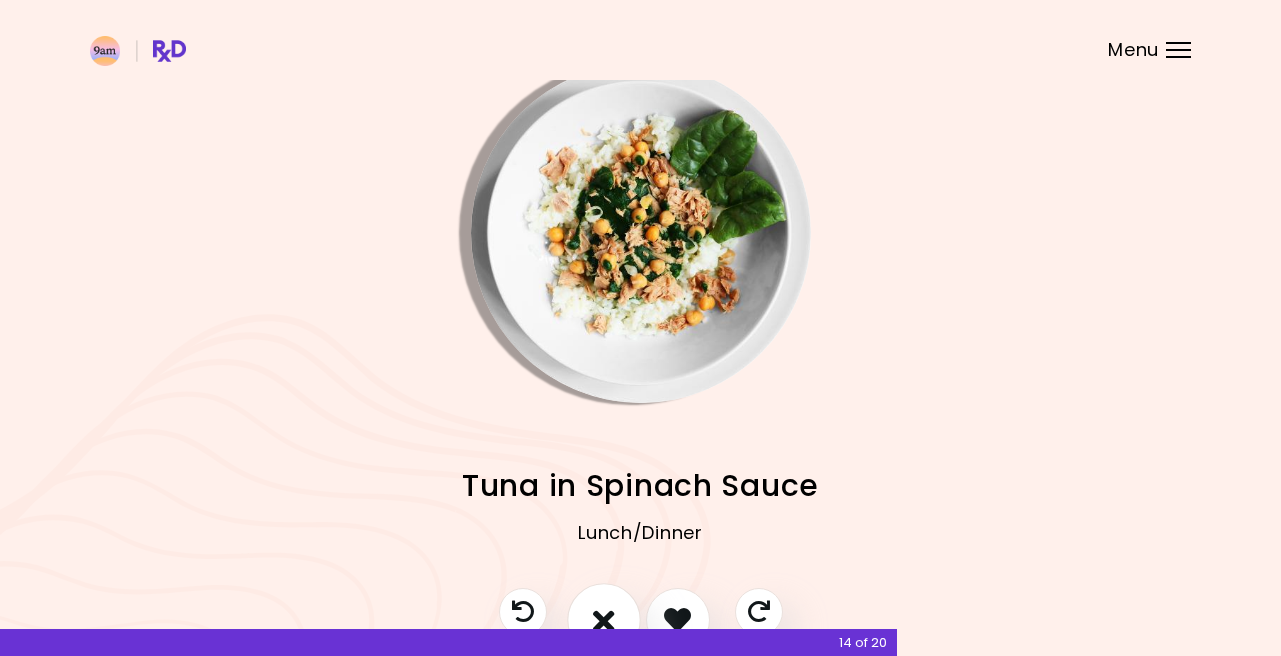 click at bounding box center [604, 620] 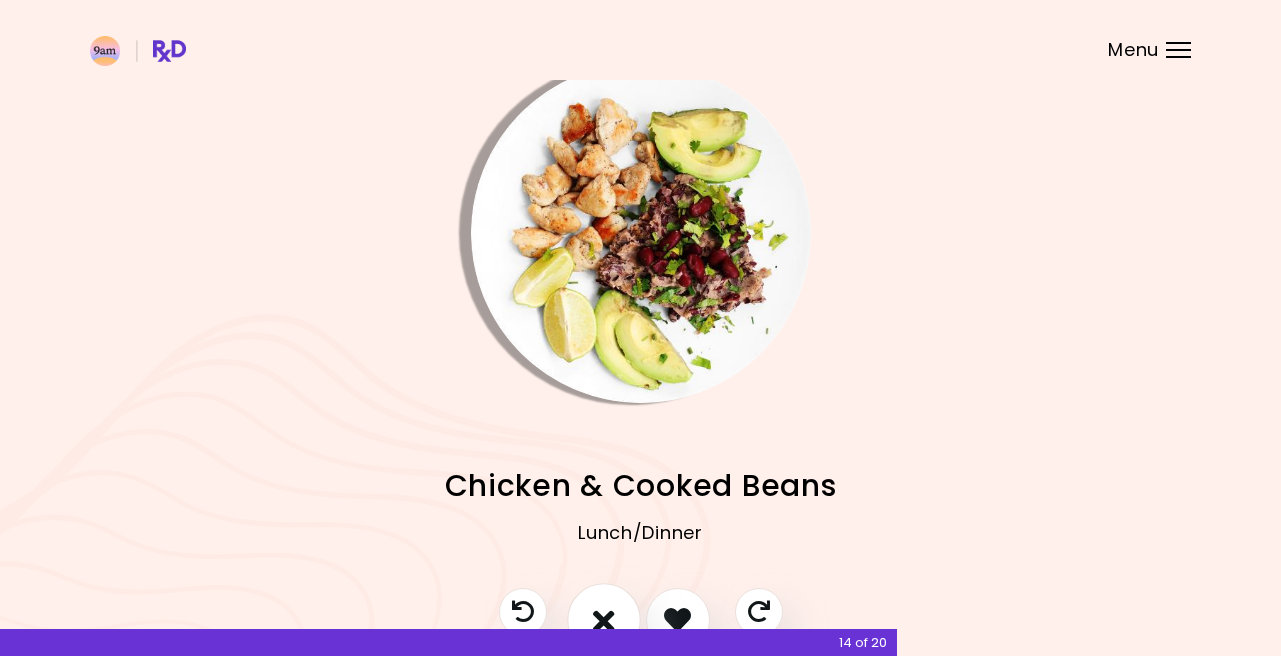 click at bounding box center (604, 620) 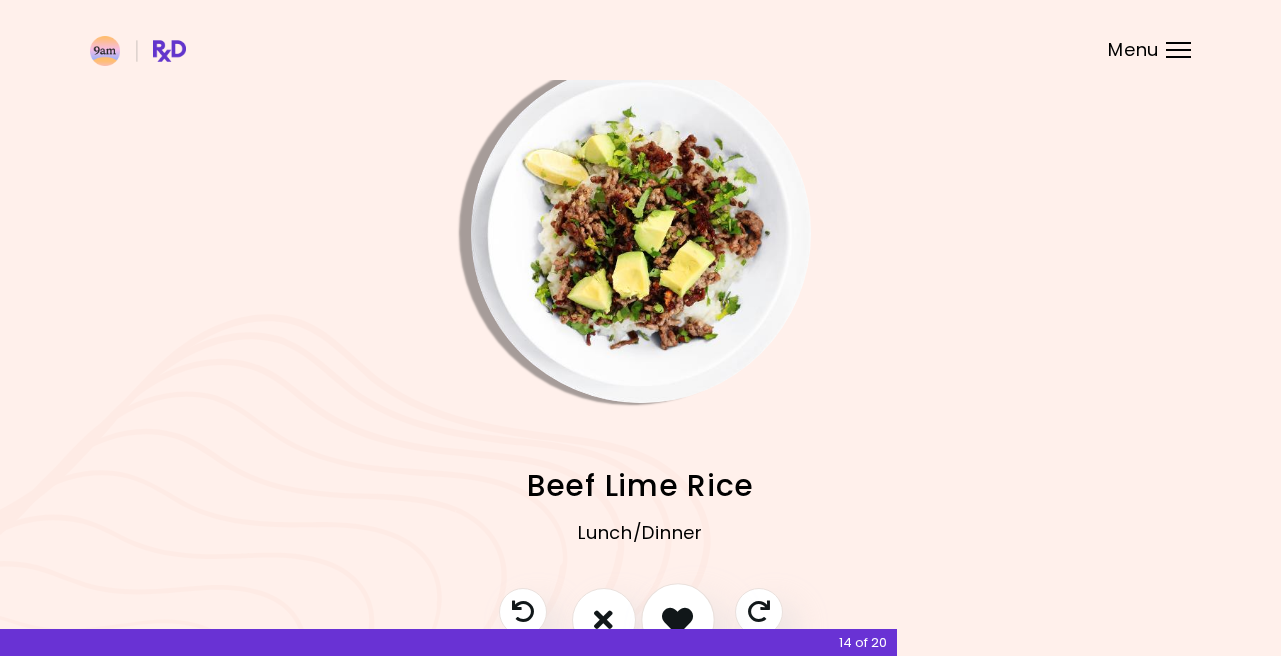 click at bounding box center (678, 620) 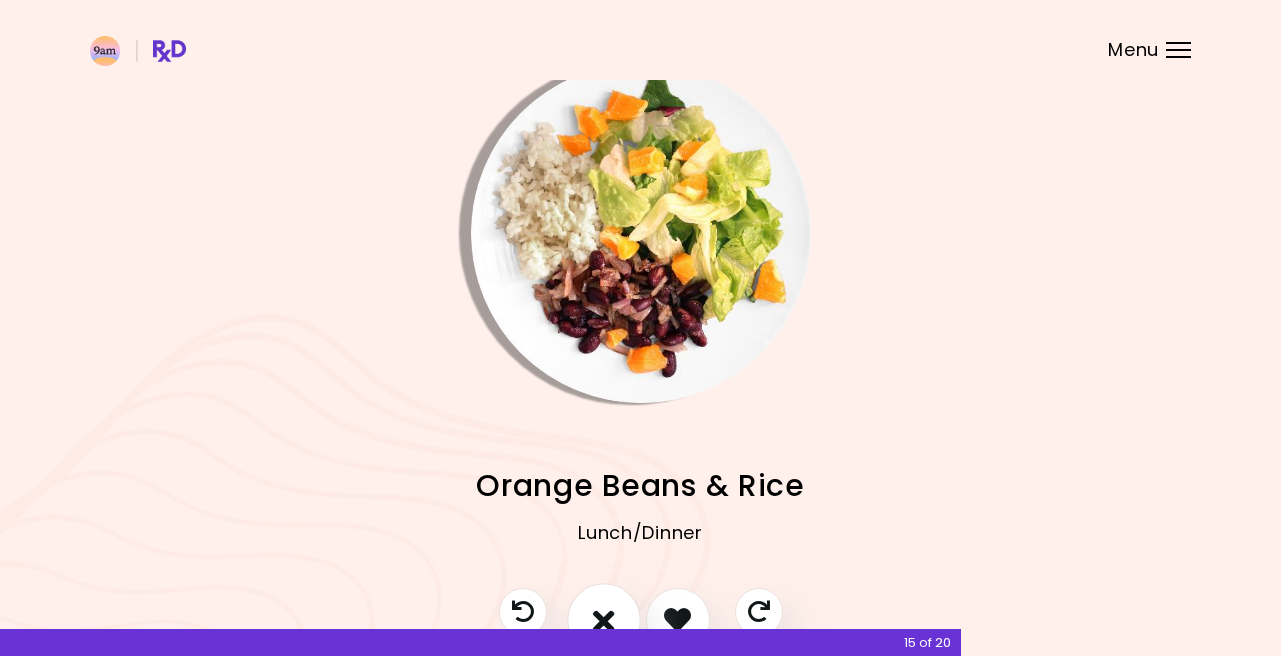click at bounding box center (604, 619) 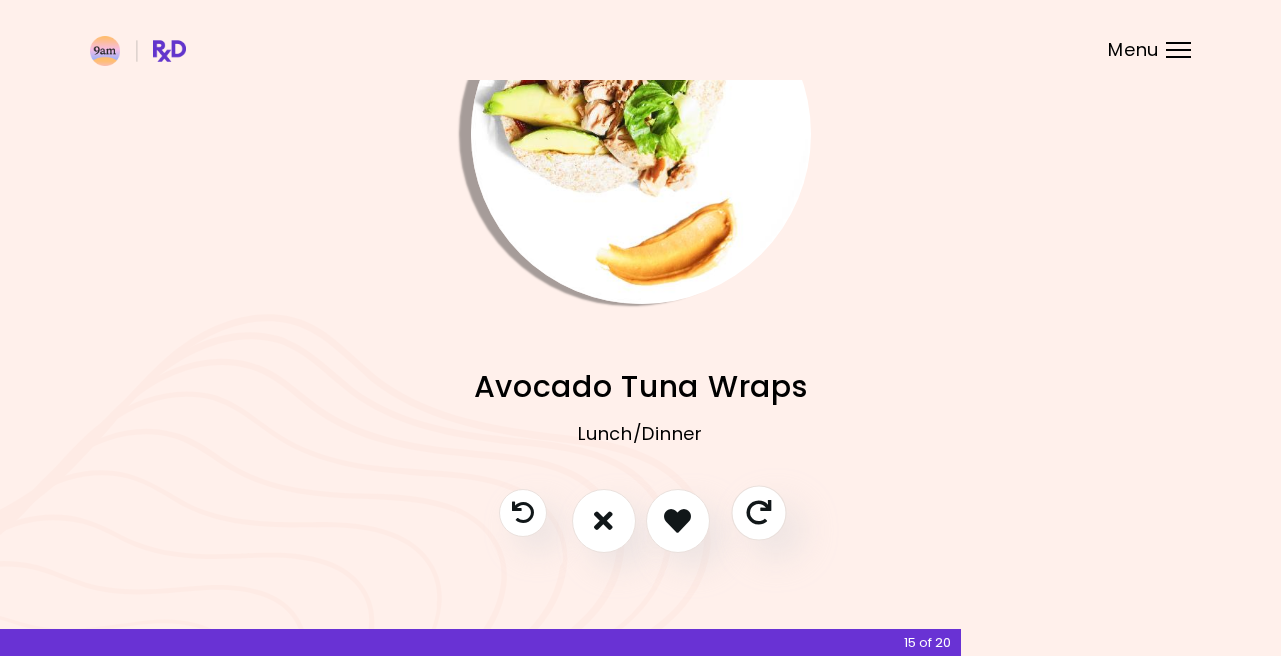 scroll, scrollTop: 122, scrollLeft: 0, axis: vertical 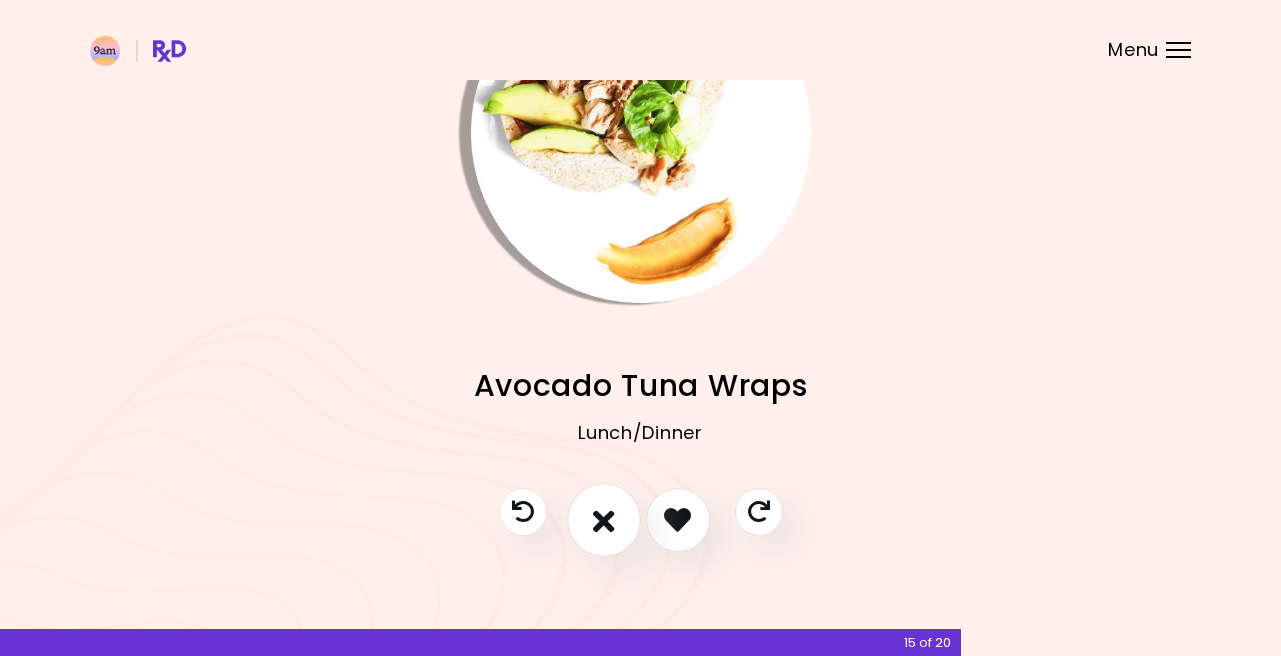 click at bounding box center [604, 519] 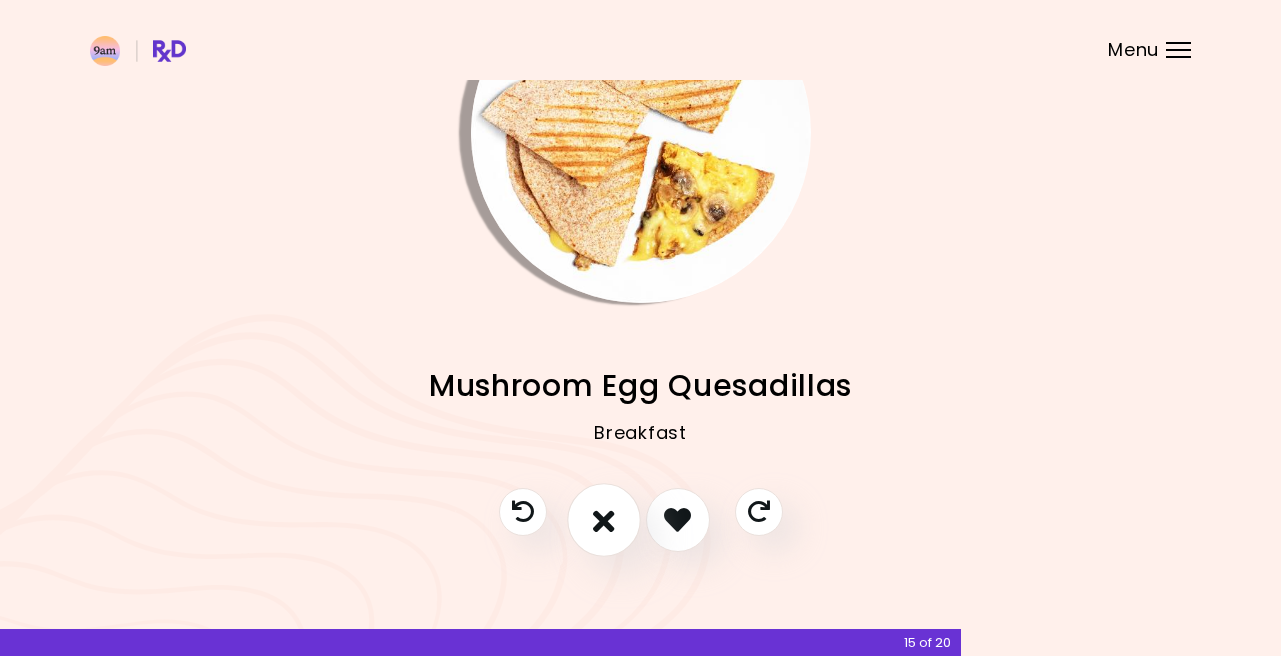 click at bounding box center (604, 519) 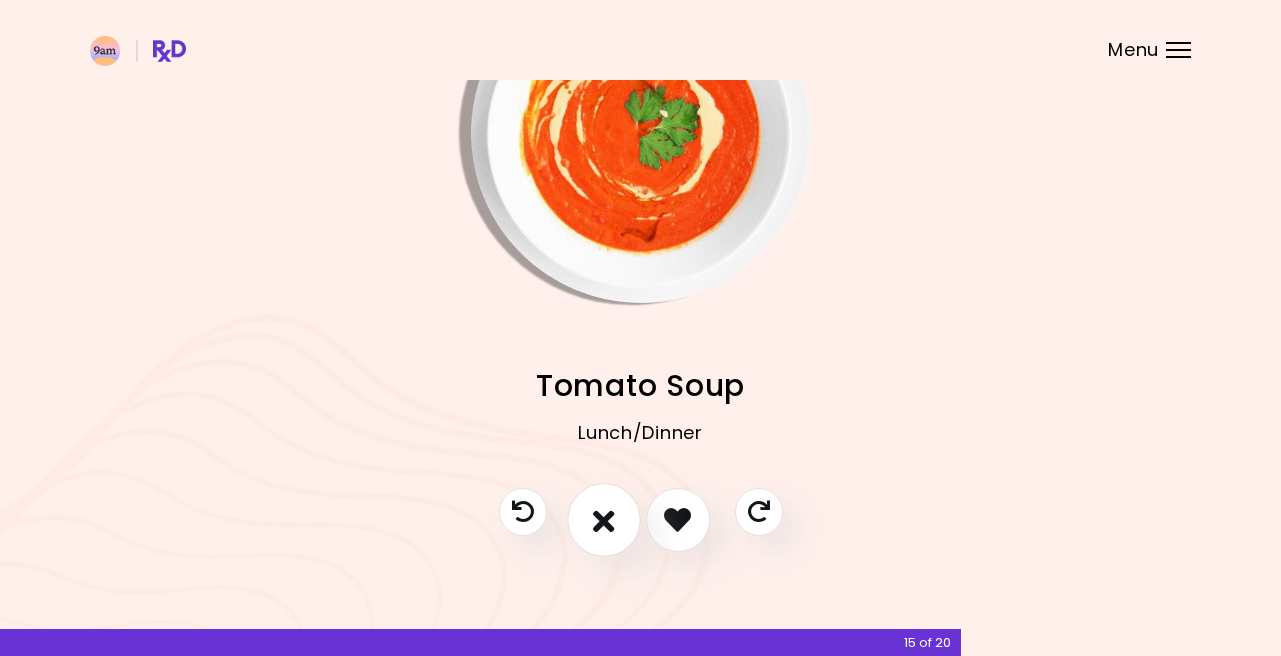 click at bounding box center [604, 519] 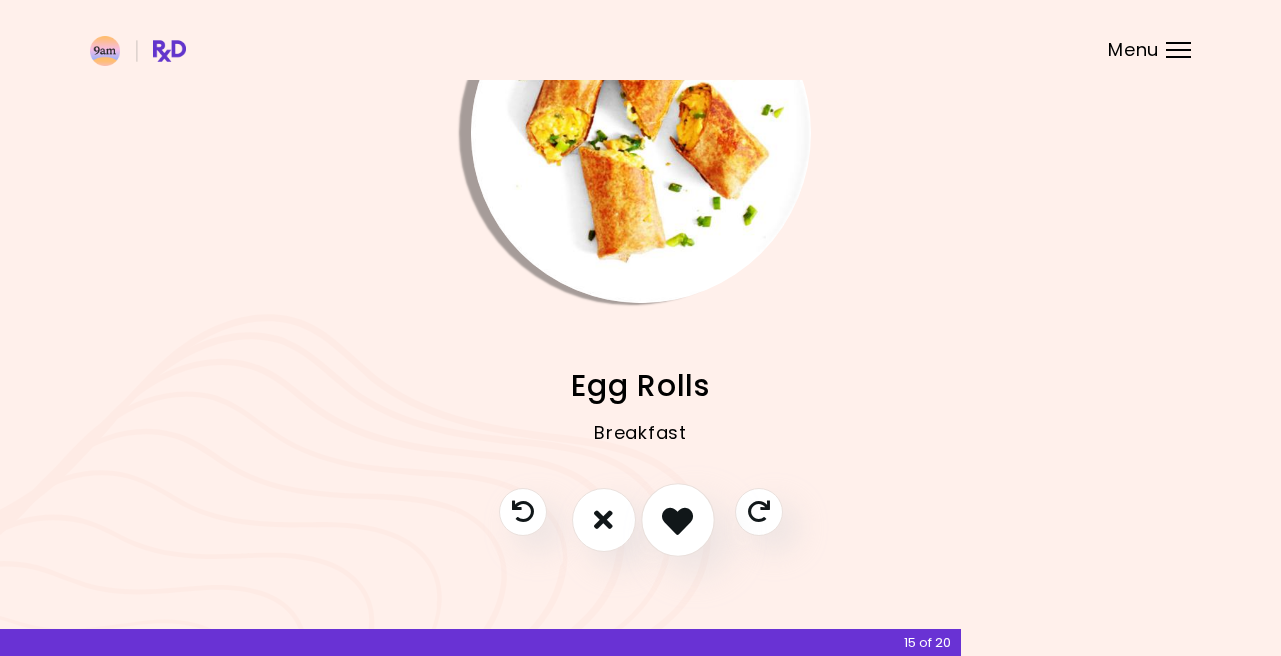 click at bounding box center [677, 519] 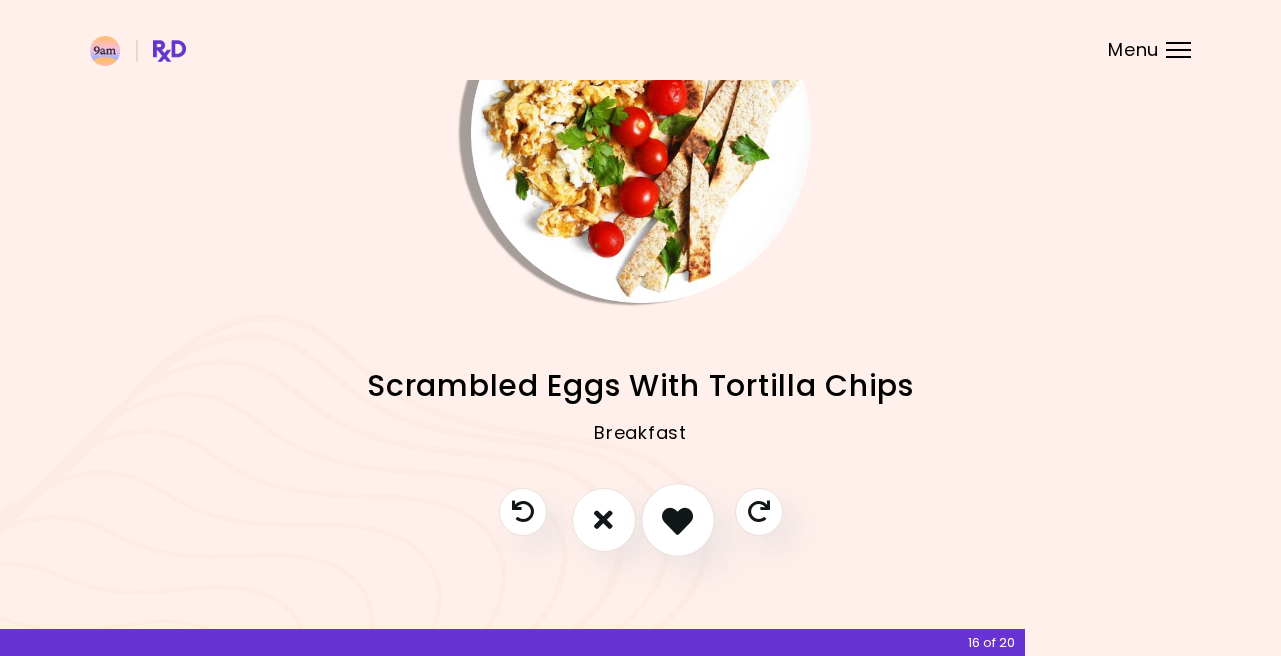 click at bounding box center [677, 519] 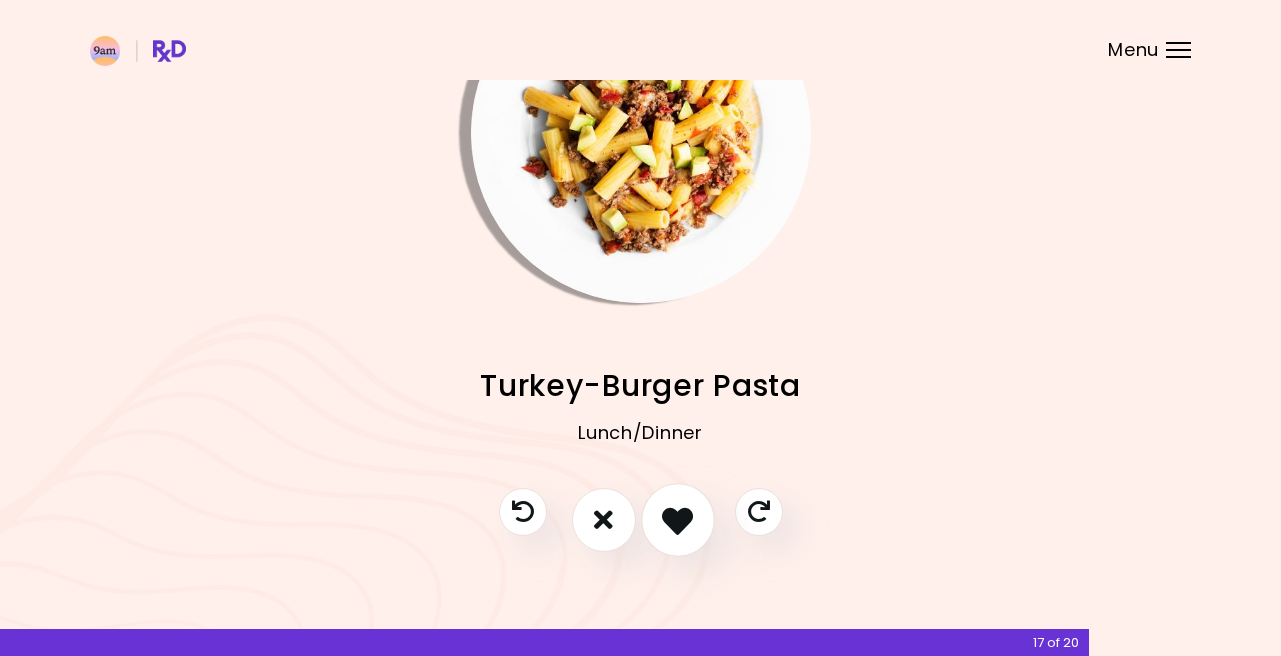 click at bounding box center [677, 519] 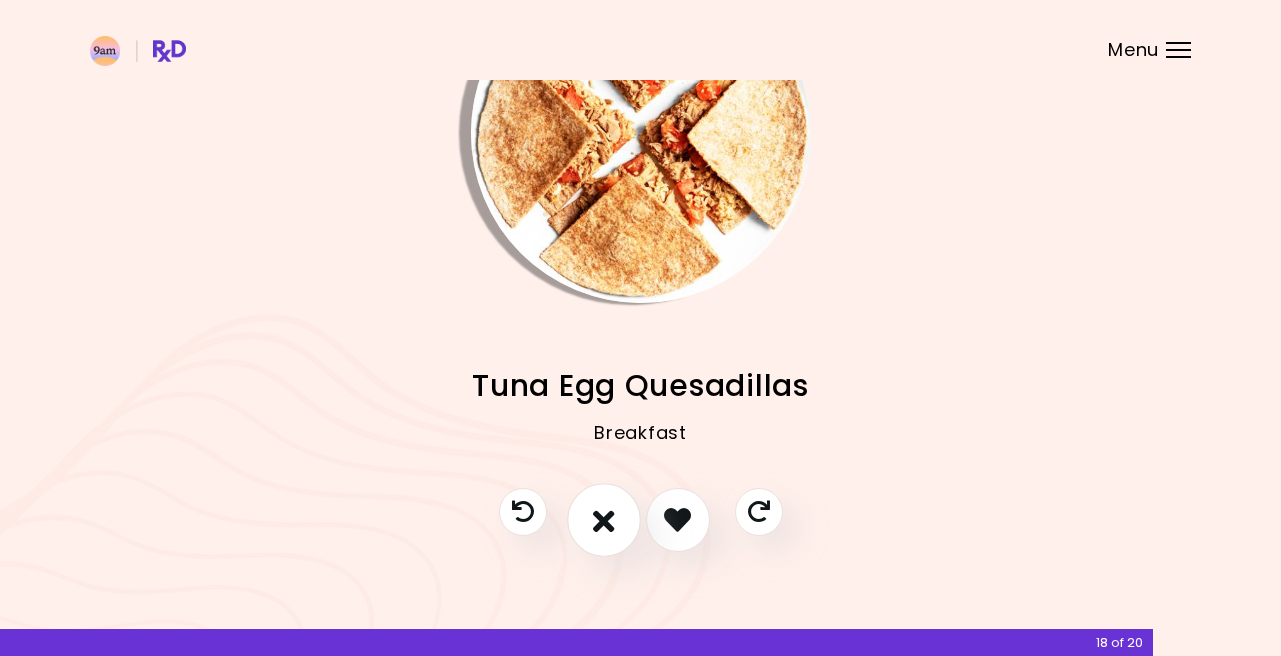 click at bounding box center (604, 519) 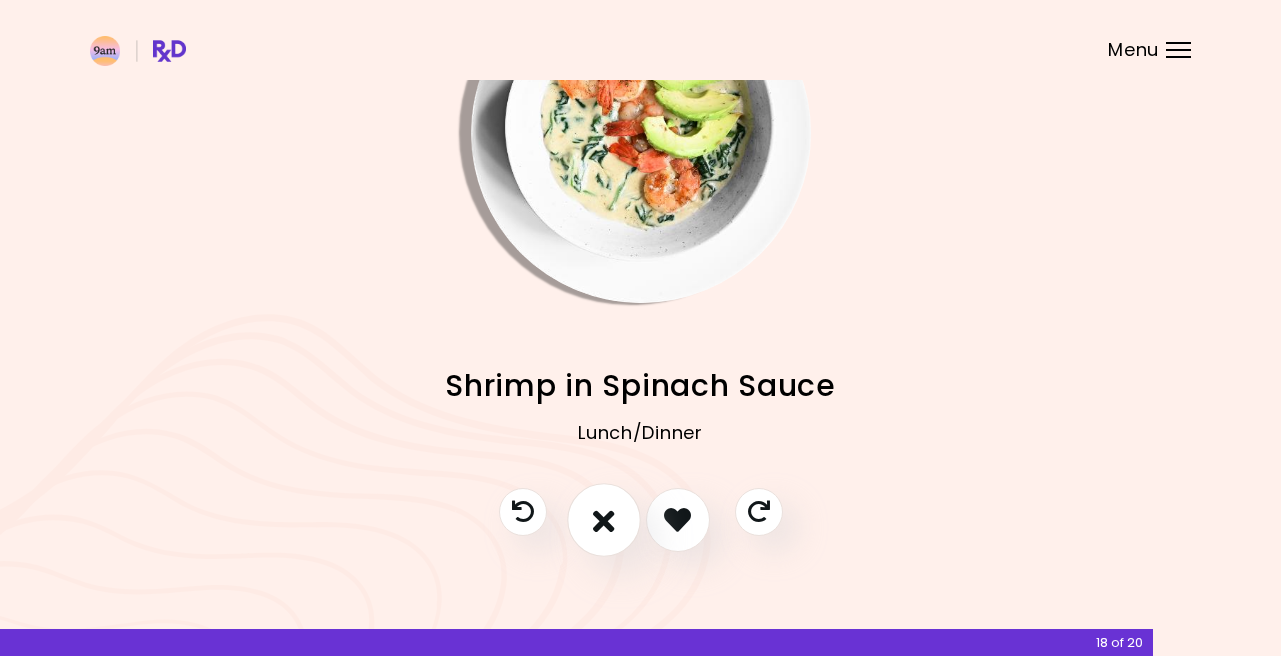 click at bounding box center (604, 519) 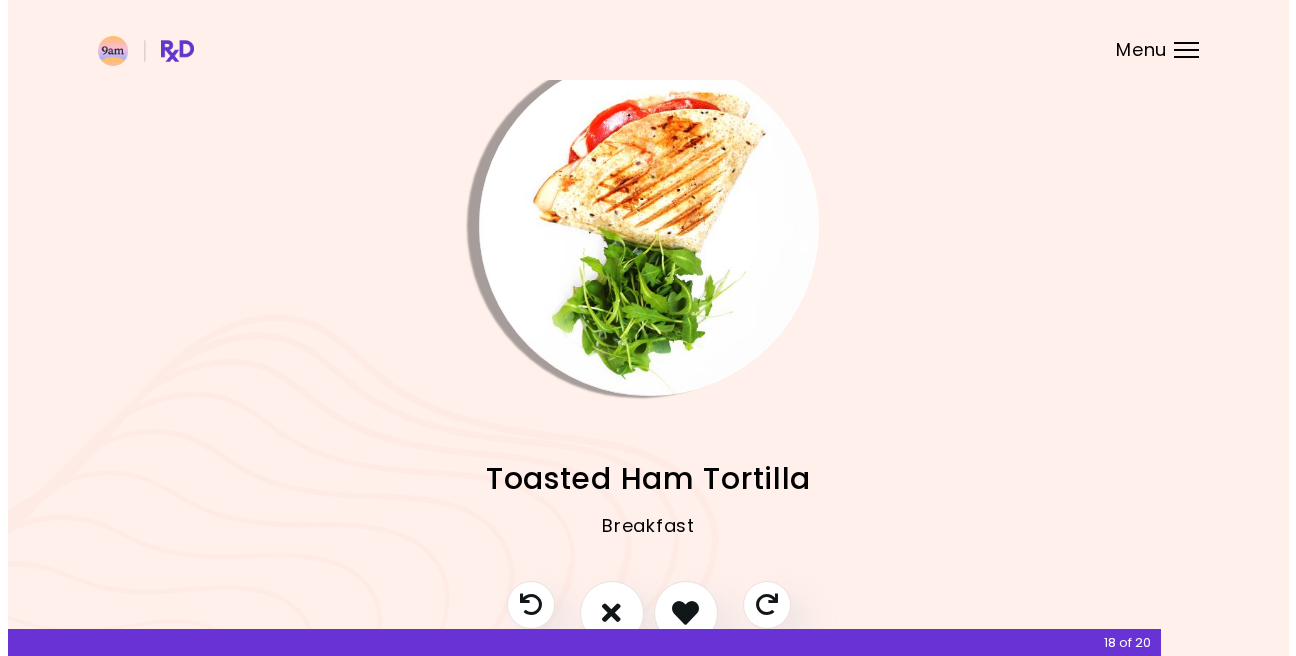scroll, scrollTop: 22, scrollLeft: 0, axis: vertical 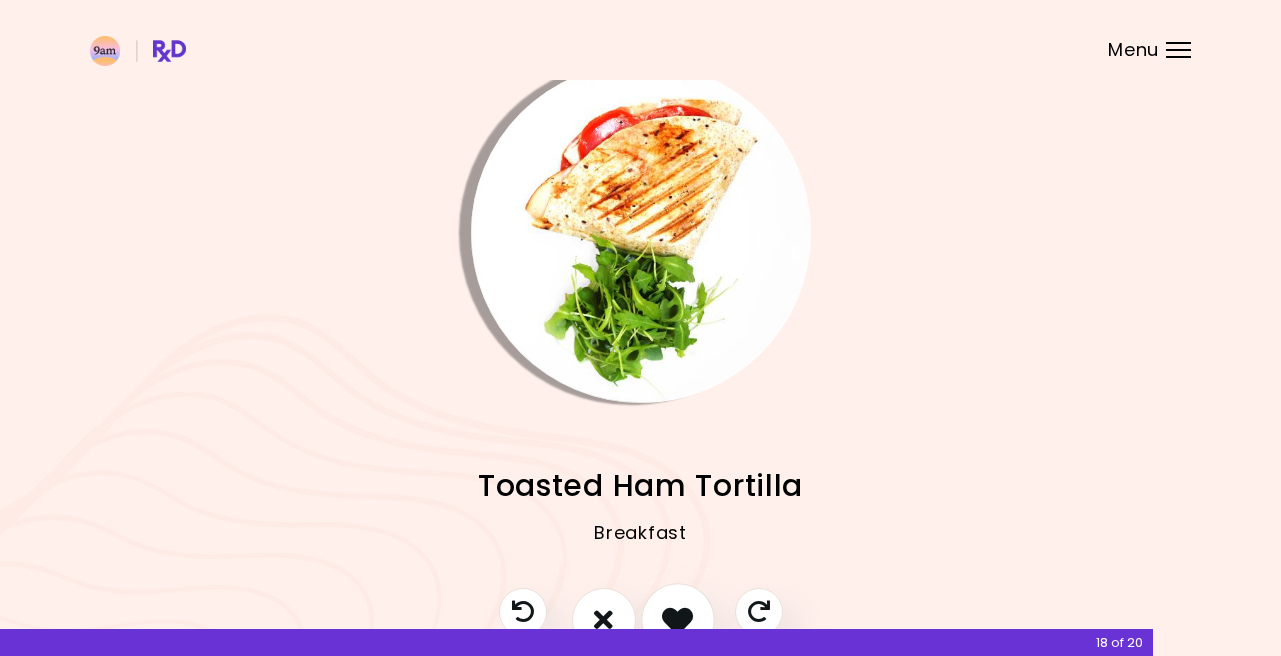 click at bounding box center (678, 620) 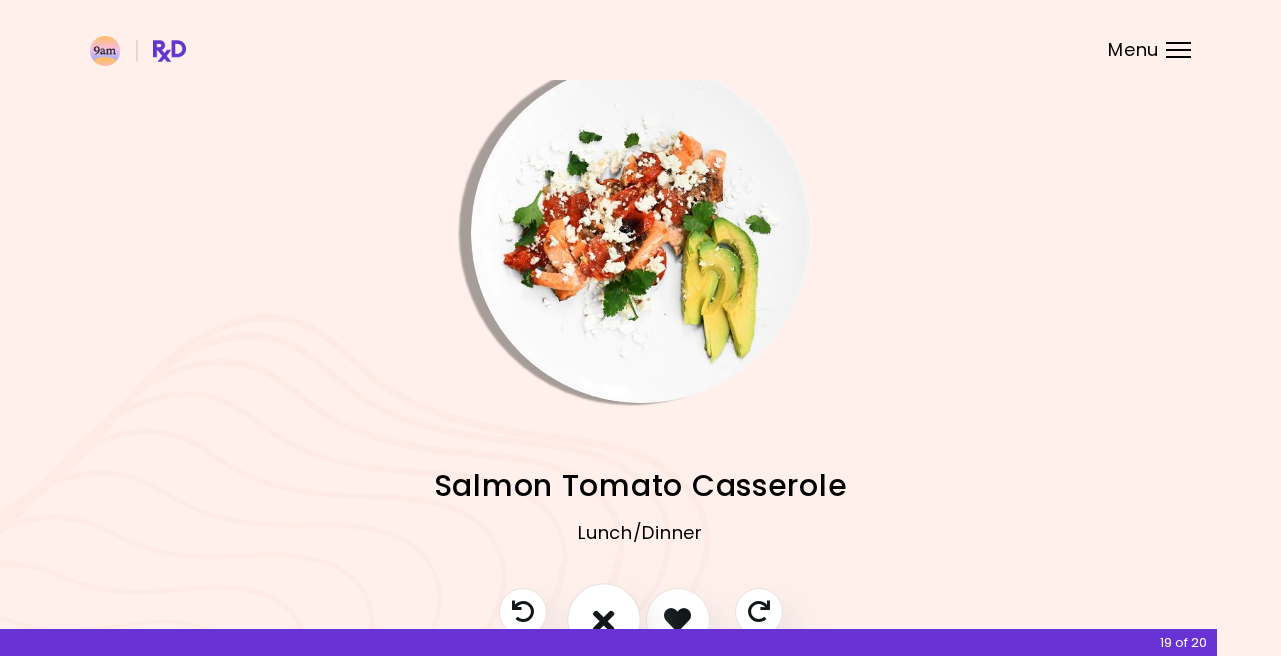 click at bounding box center [604, 620] 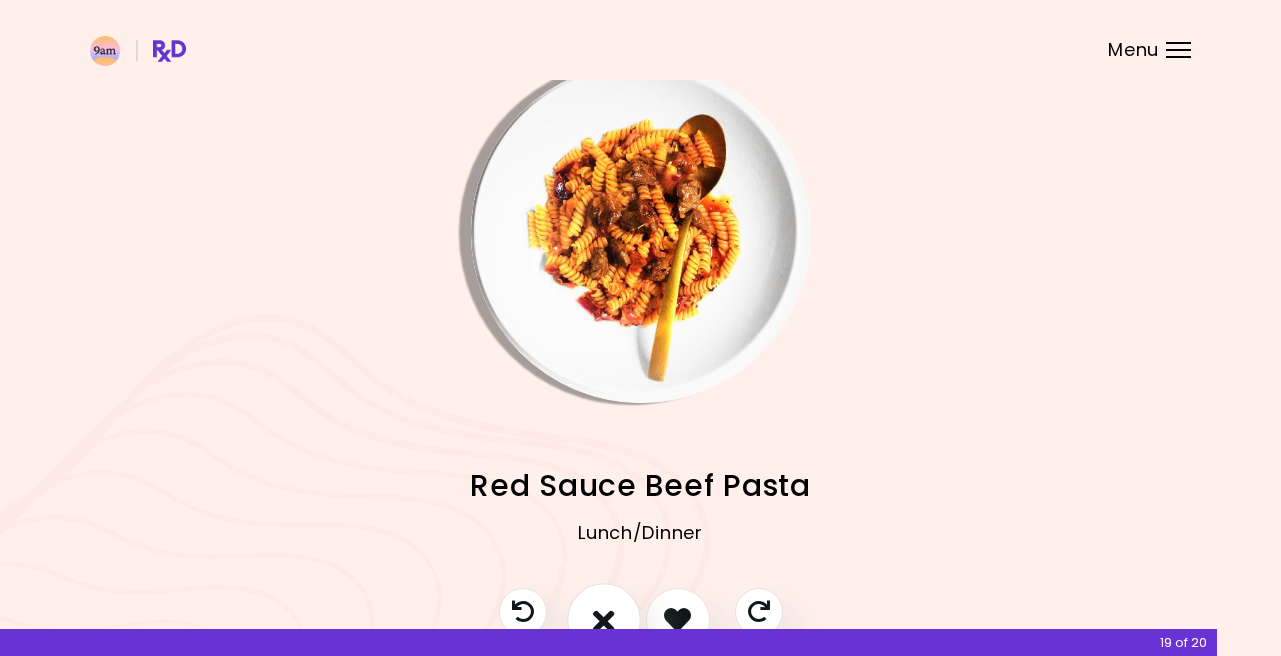 click at bounding box center [604, 619] 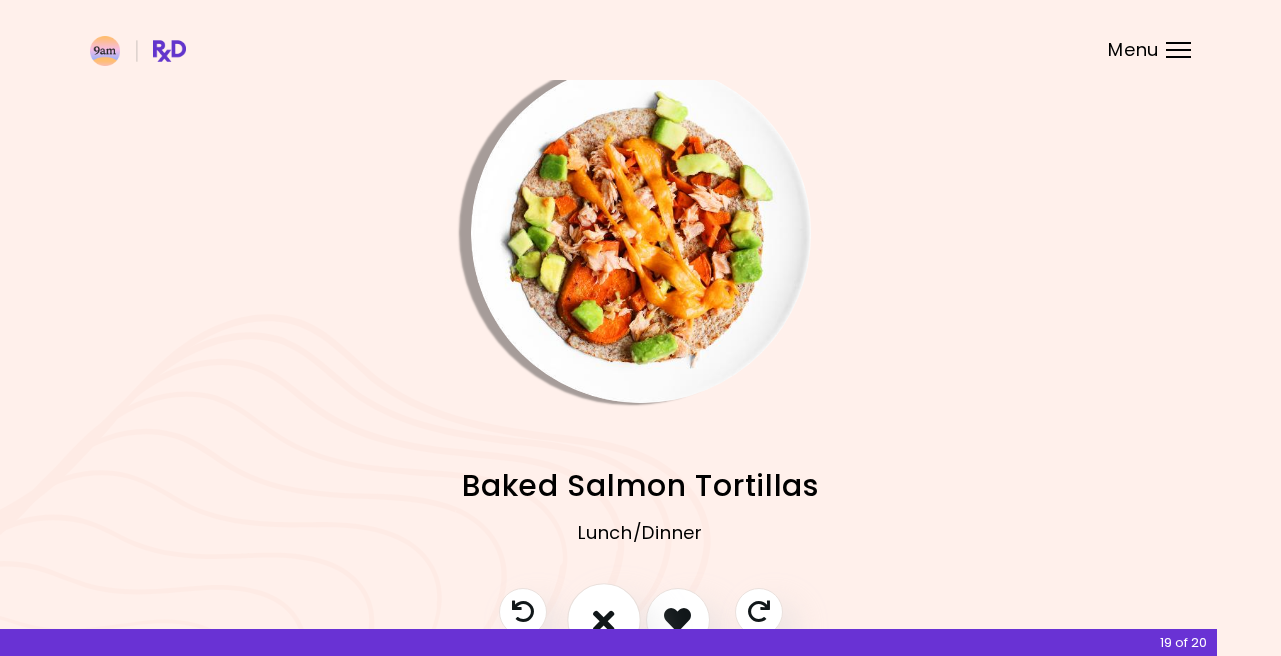 click at bounding box center (604, 620) 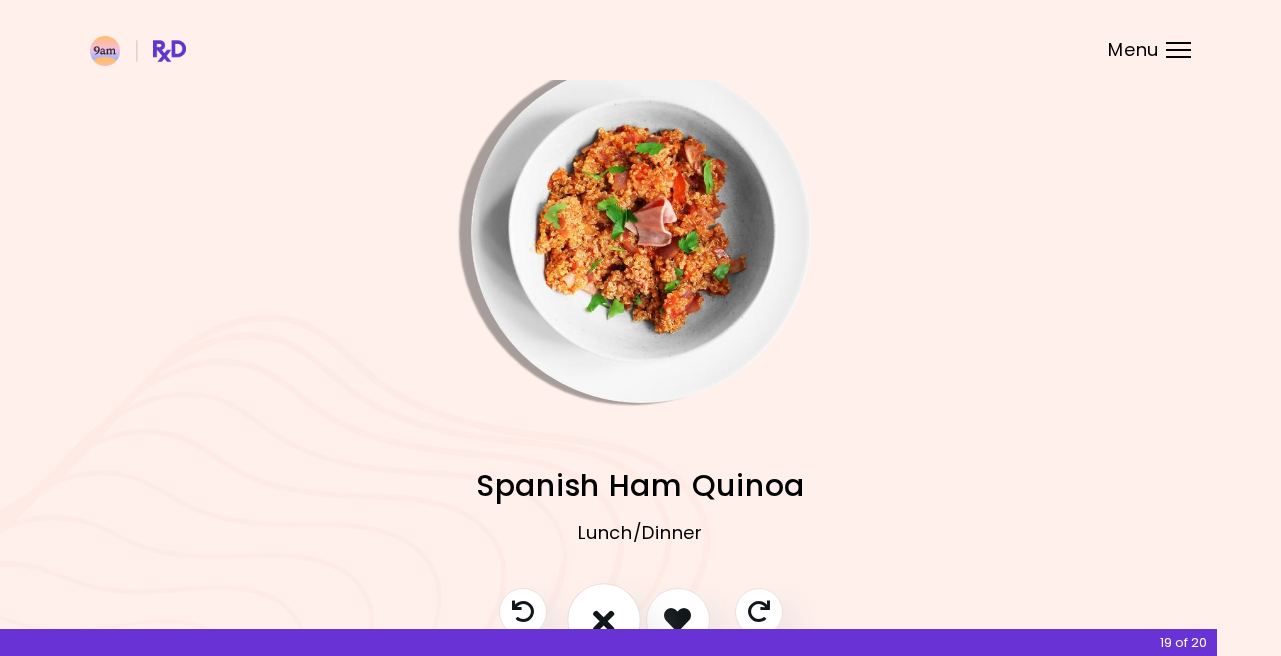 click at bounding box center [604, 620] 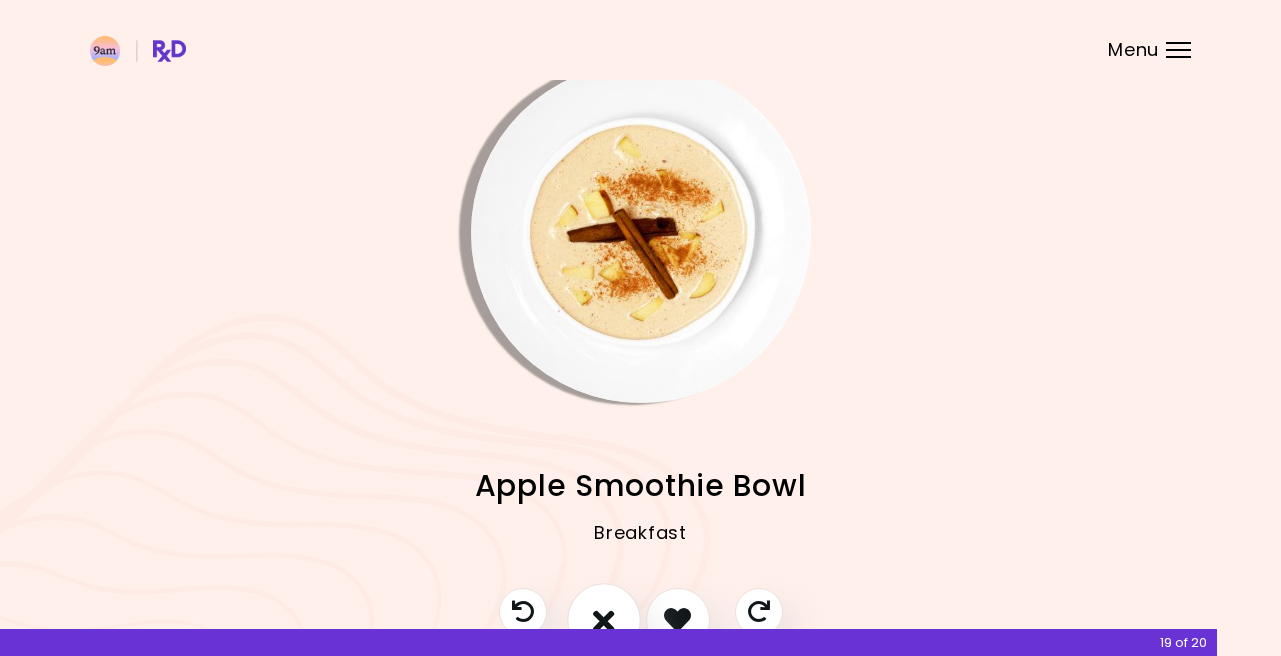 click at bounding box center (604, 620) 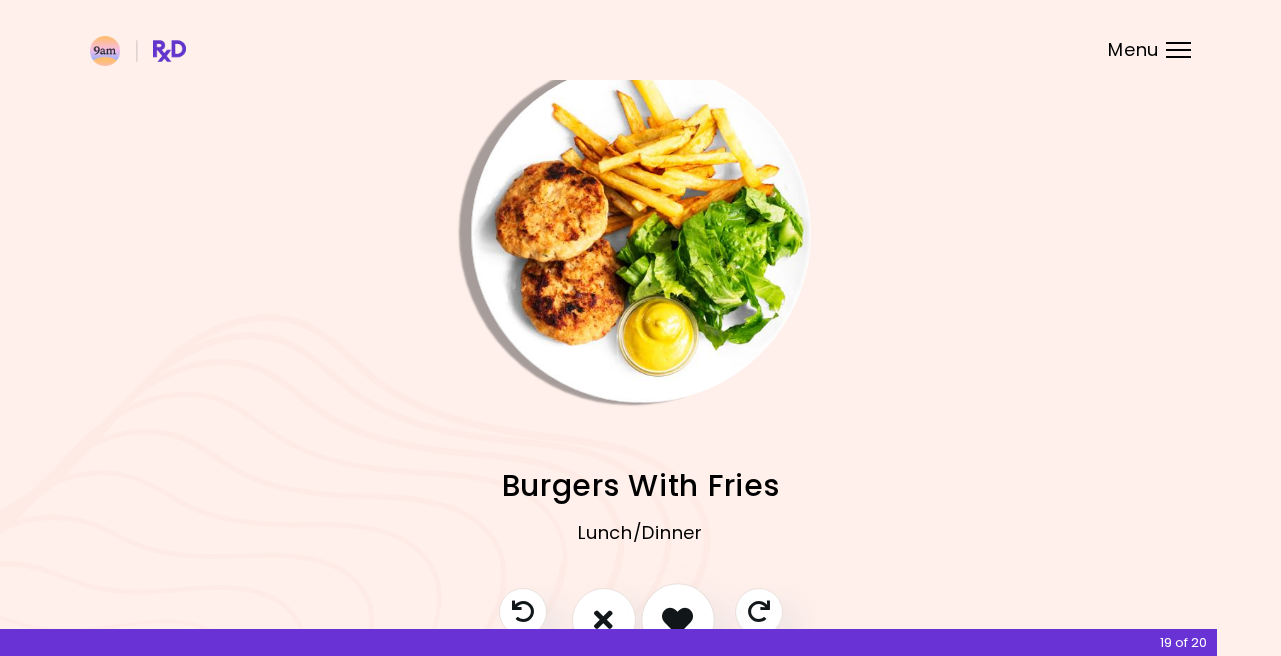 click at bounding box center (677, 619) 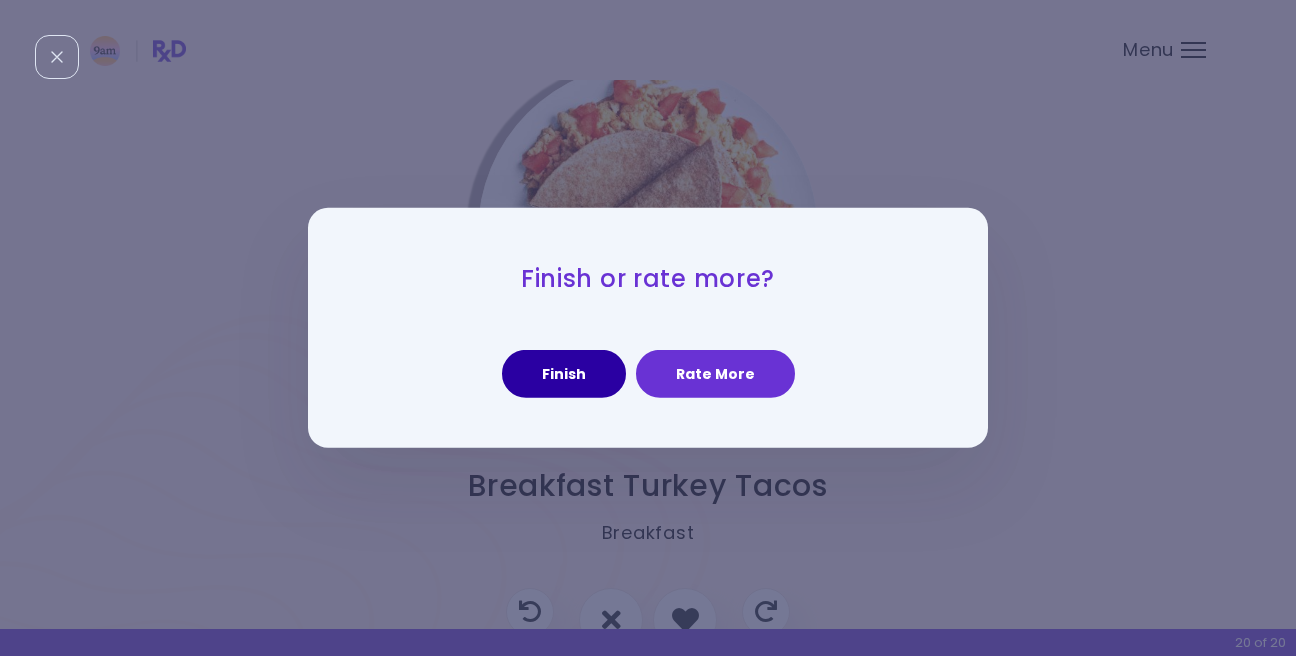 click on "Finish" at bounding box center (564, 374) 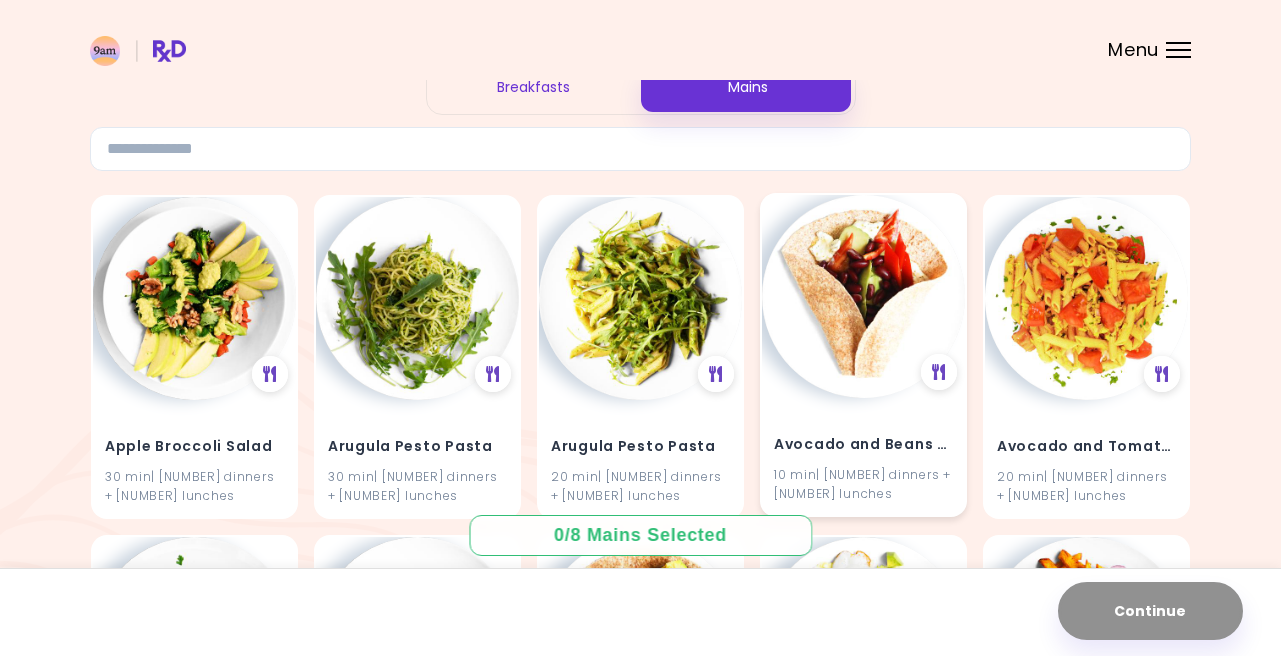 scroll, scrollTop: 493, scrollLeft: 0, axis: vertical 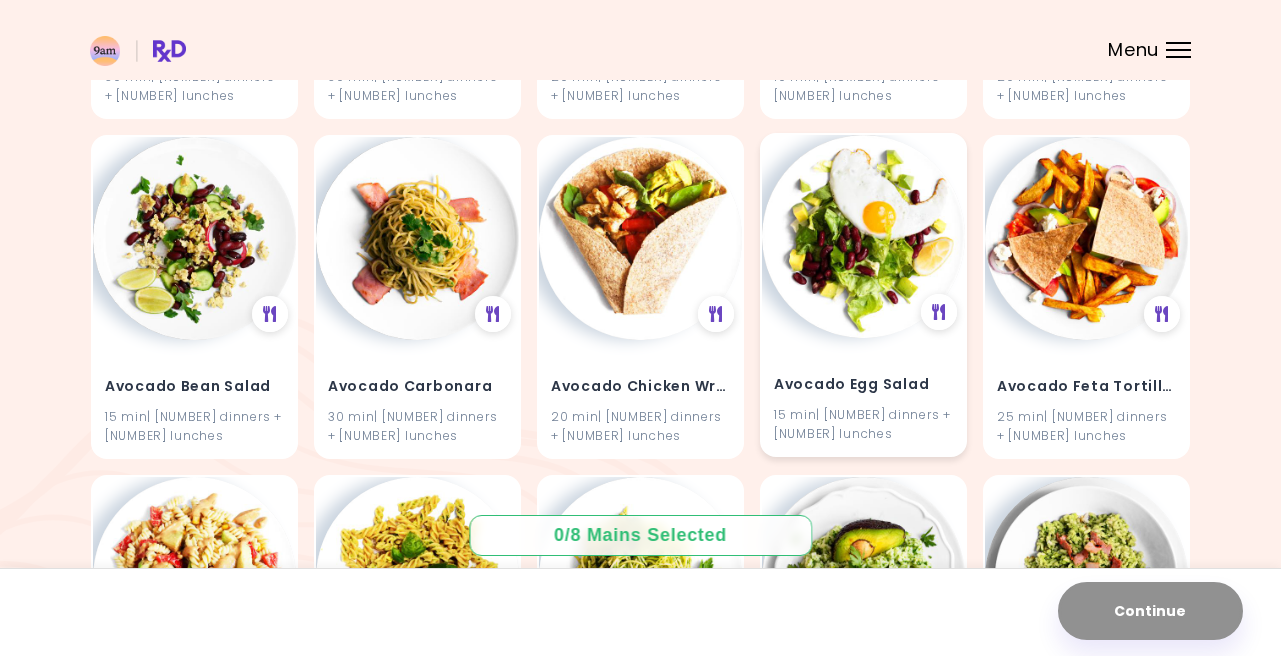 click at bounding box center (863, 236) 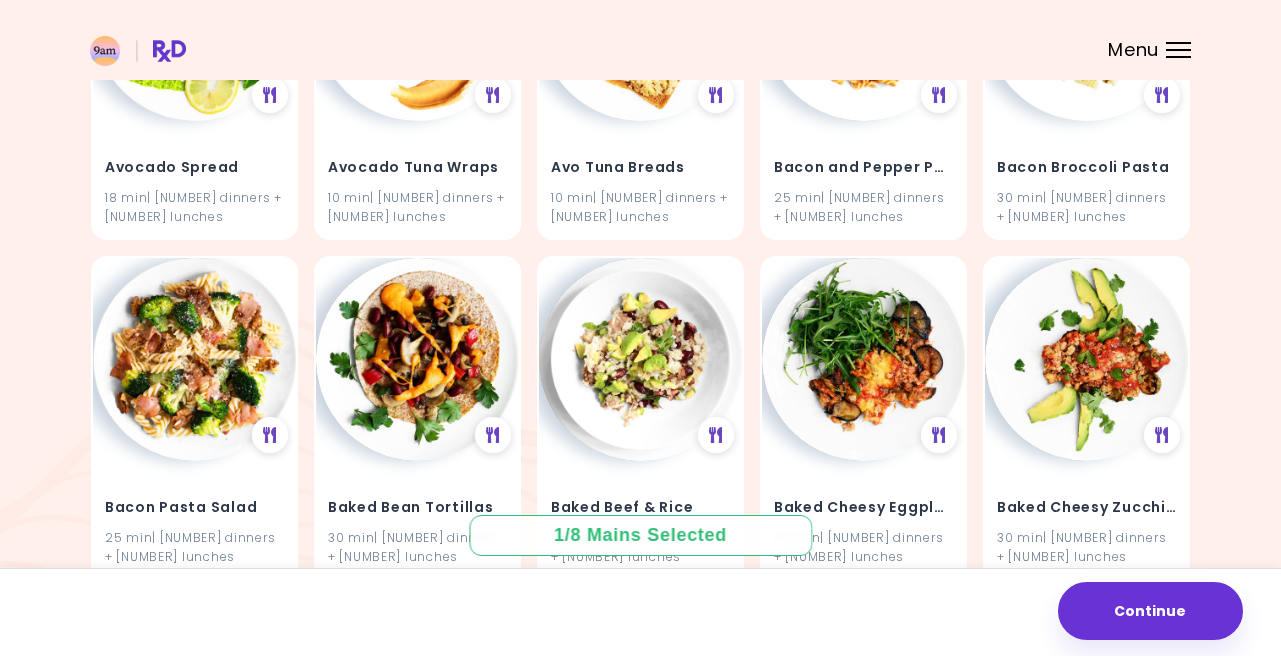 scroll, scrollTop: 1393, scrollLeft: 0, axis: vertical 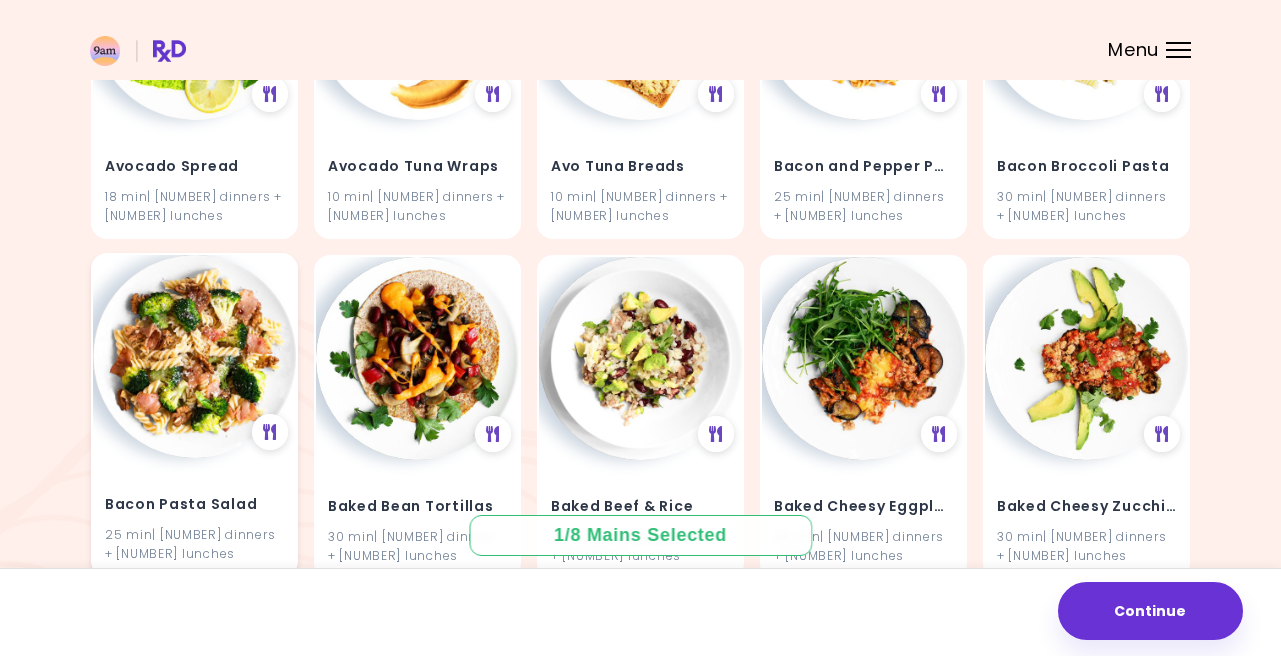 click at bounding box center (194, 356) 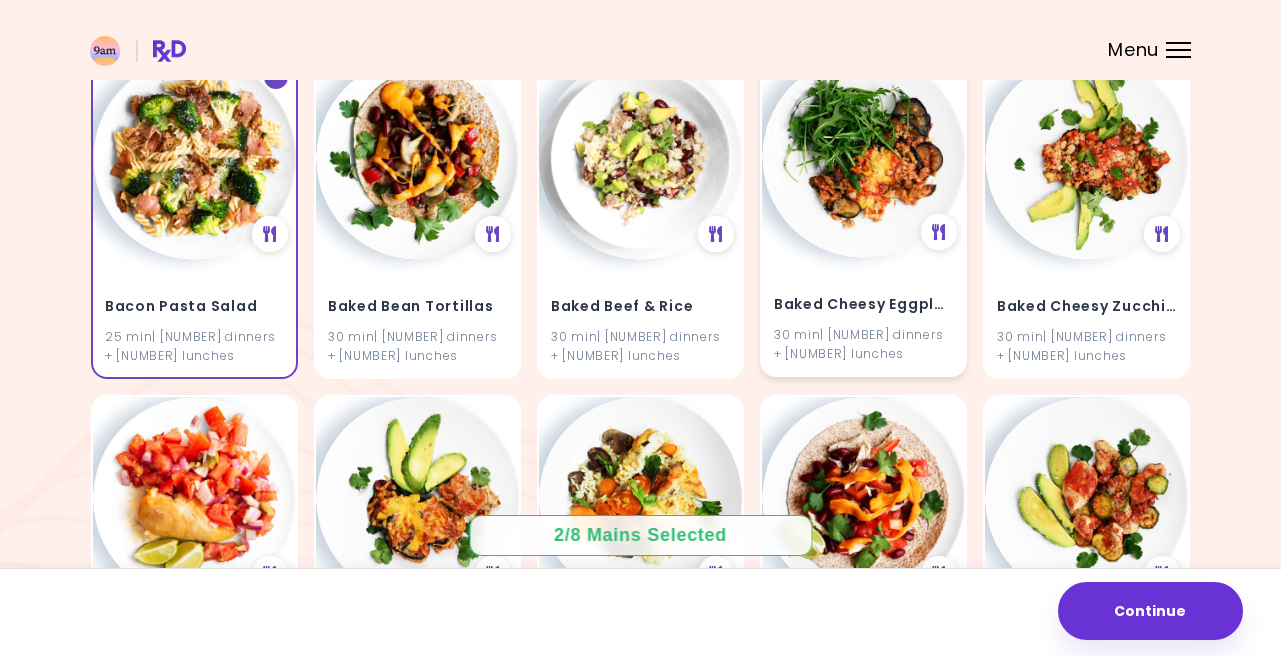 scroll, scrollTop: 1793, scrollLeft: 0, axis: vertical 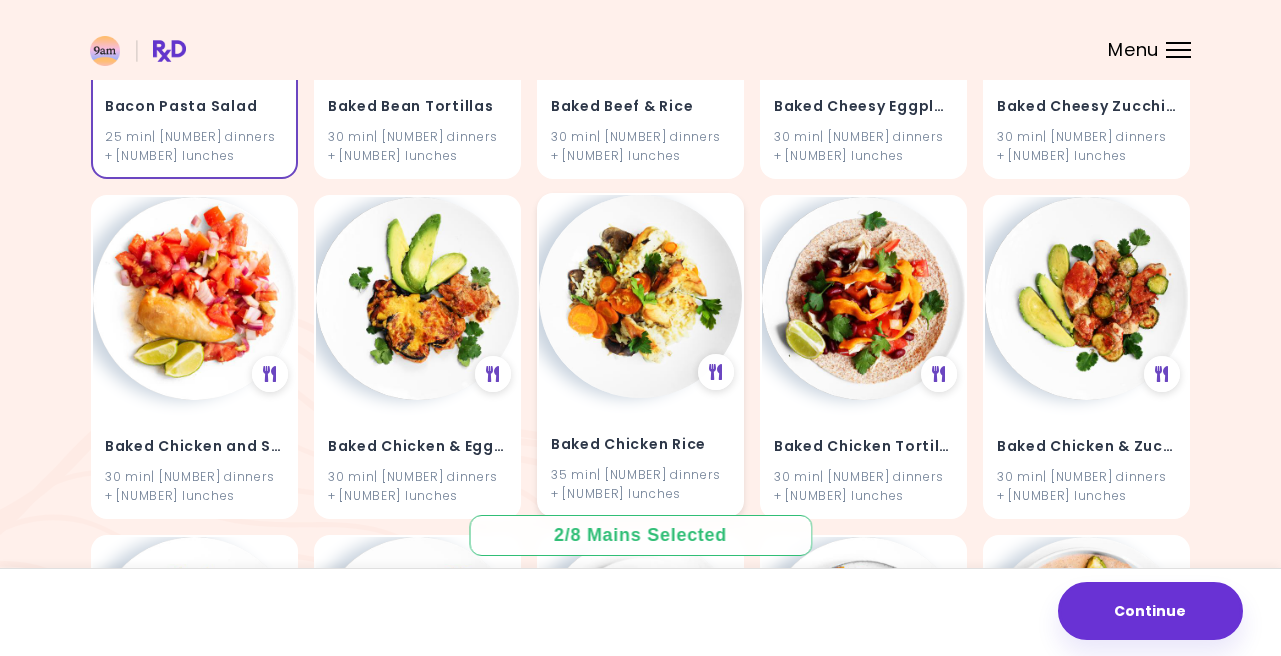 click at bounding box center (640, 296) 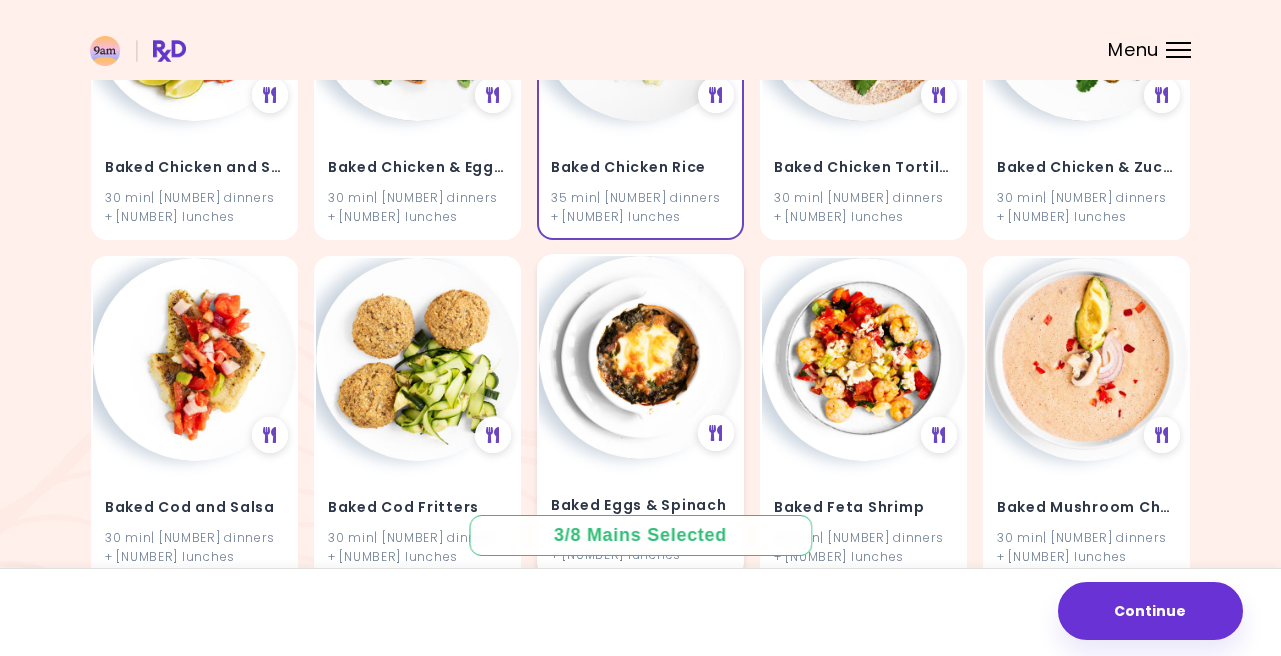 scroll, scrollTop: 2193, scrollLeft: 0, axis: vertical 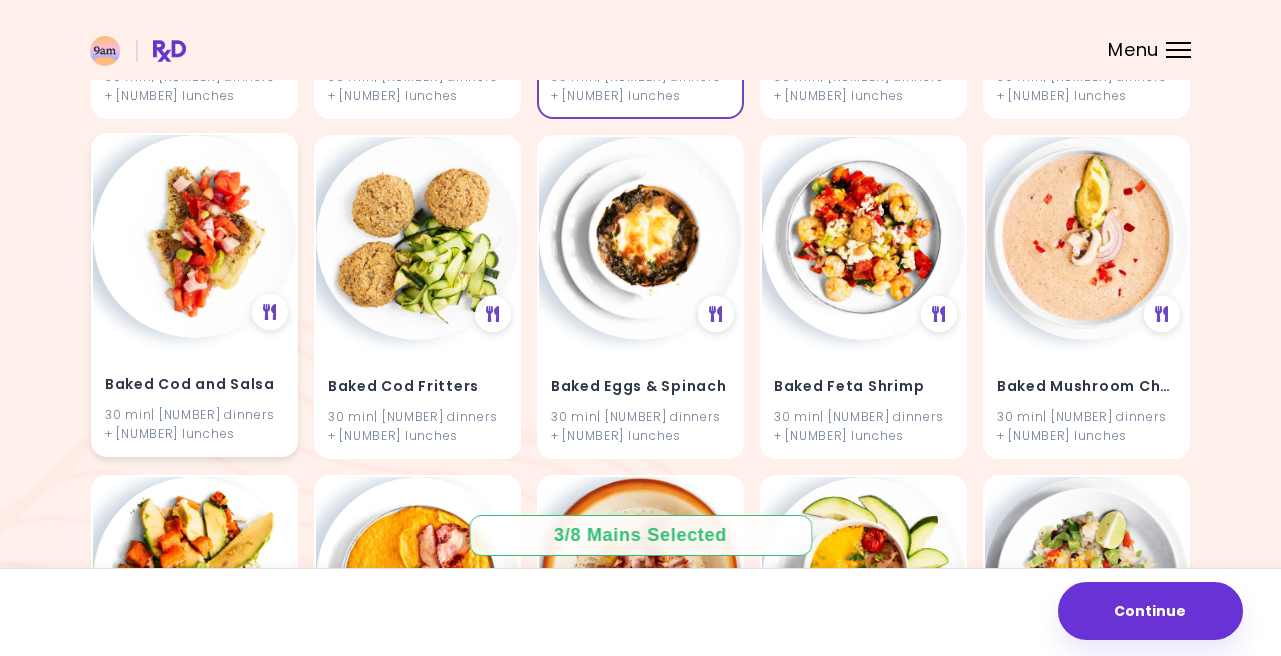 click on "Baked Cod and Salsa" at bounding box center (194, 385) 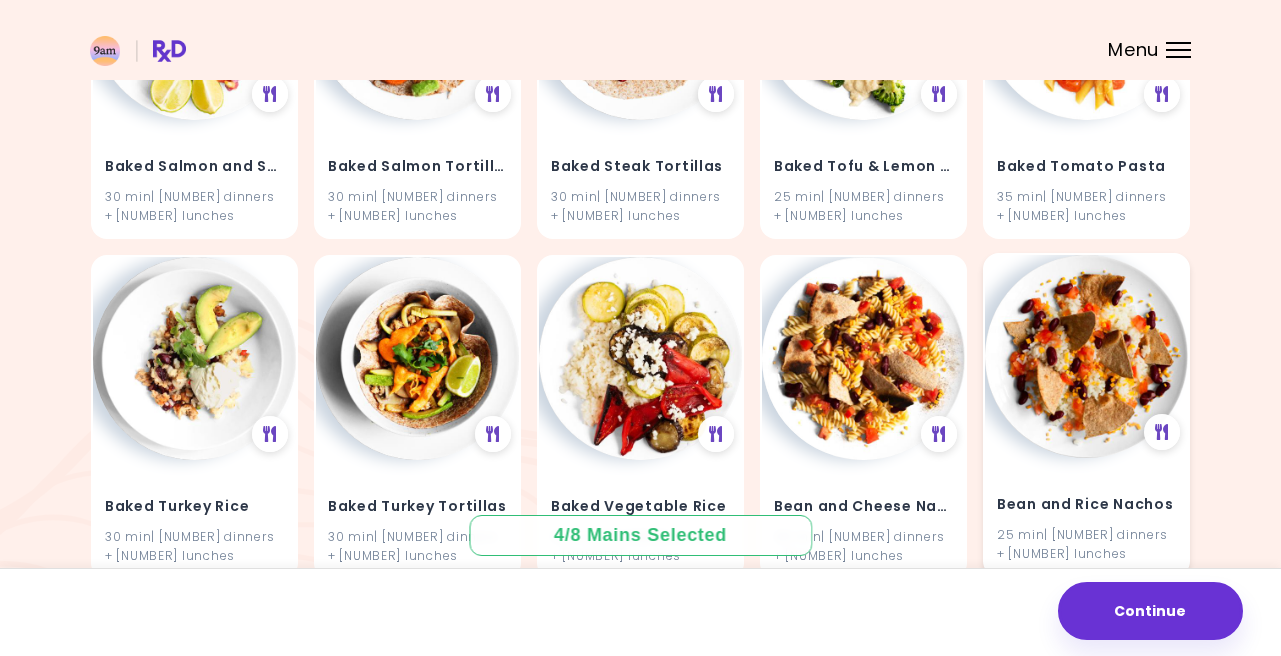 scroll, scrollTop: 3193, scrollLeft: 0, axis: vertical 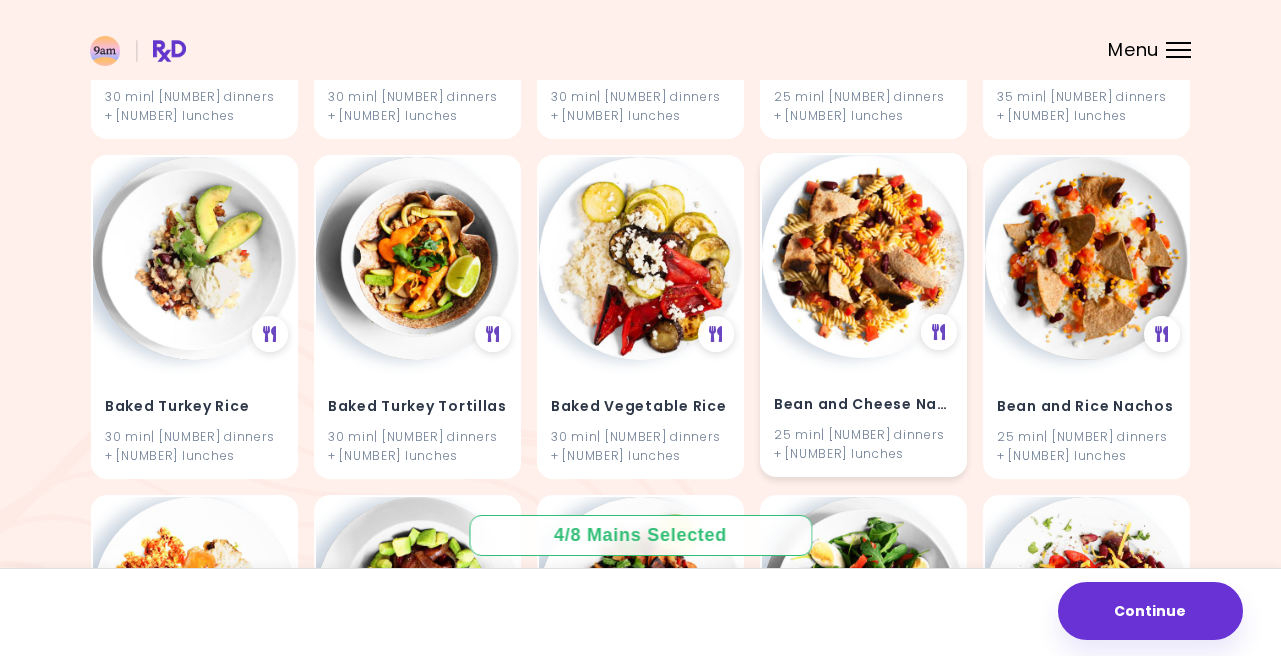 click at bounding box center (863, 256) 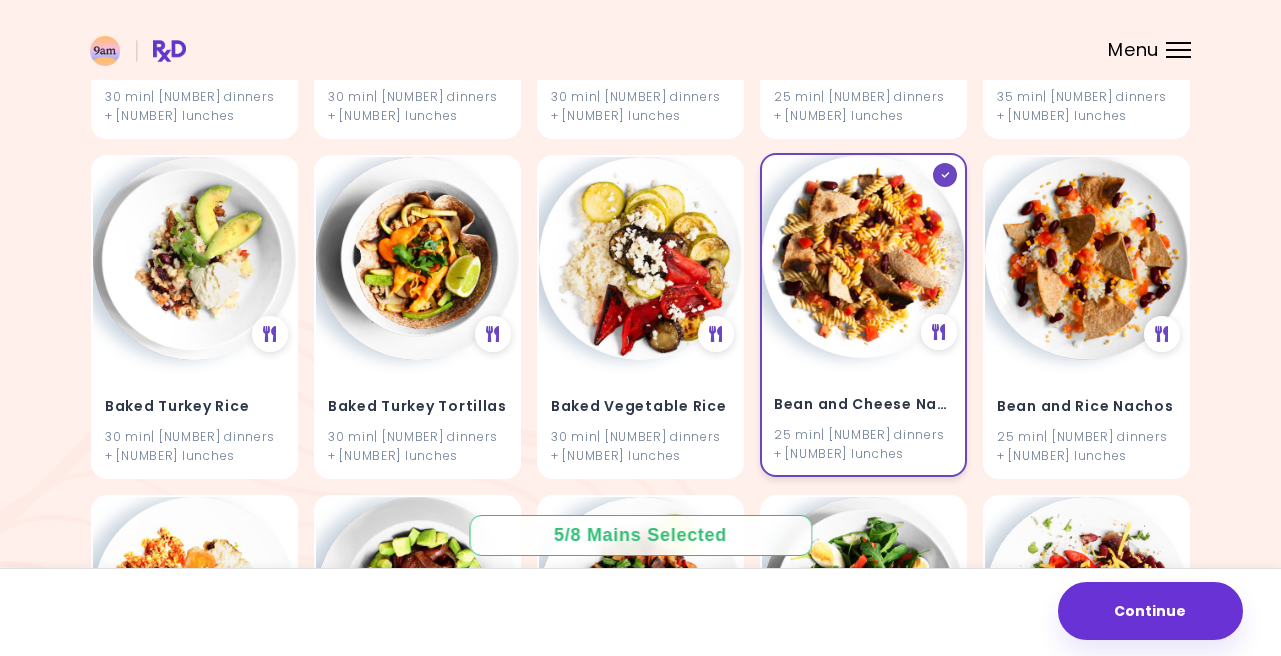 scroll, scrollTop: 3493, scrollLeft: 0, axis: vertical 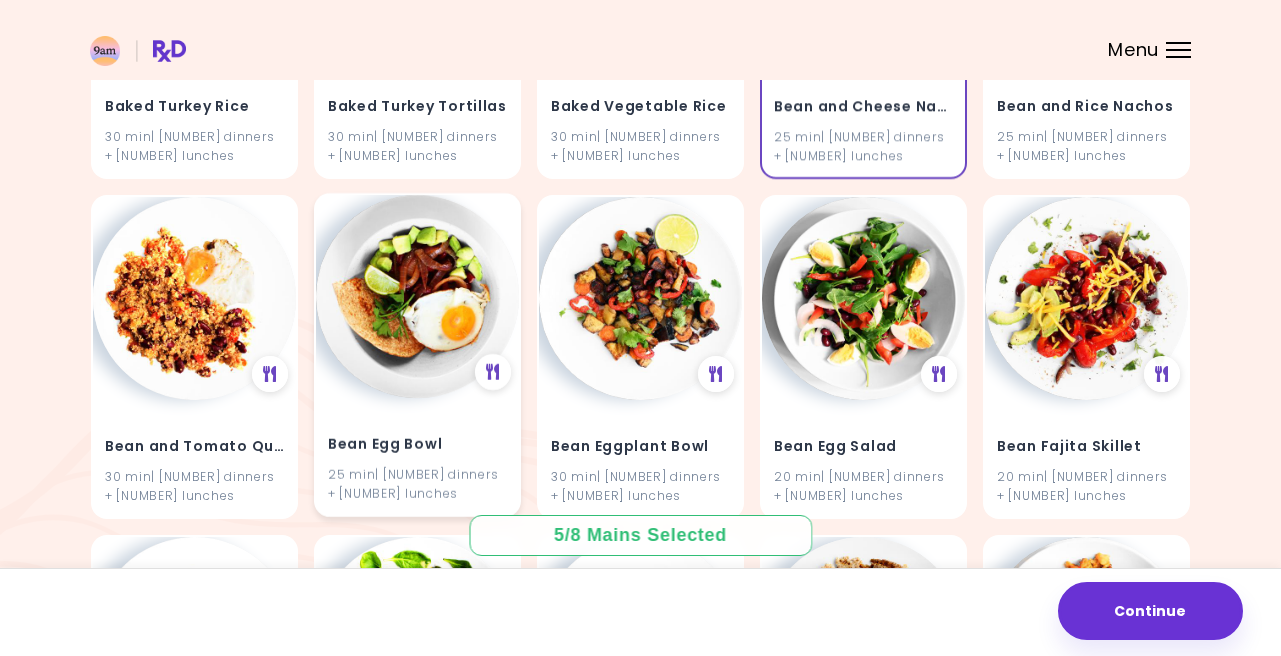 click at bounding box center (417, 296) 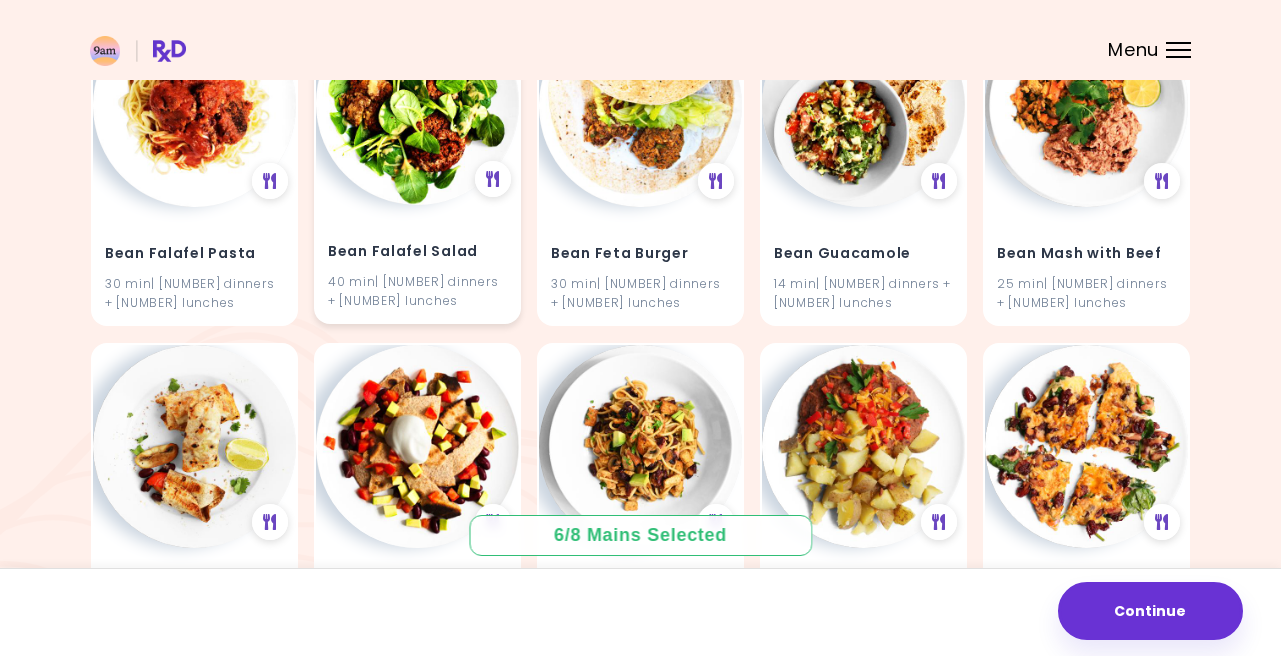 scroll, scrollTop: 4193, scrollLeft: 0, axis: vertical 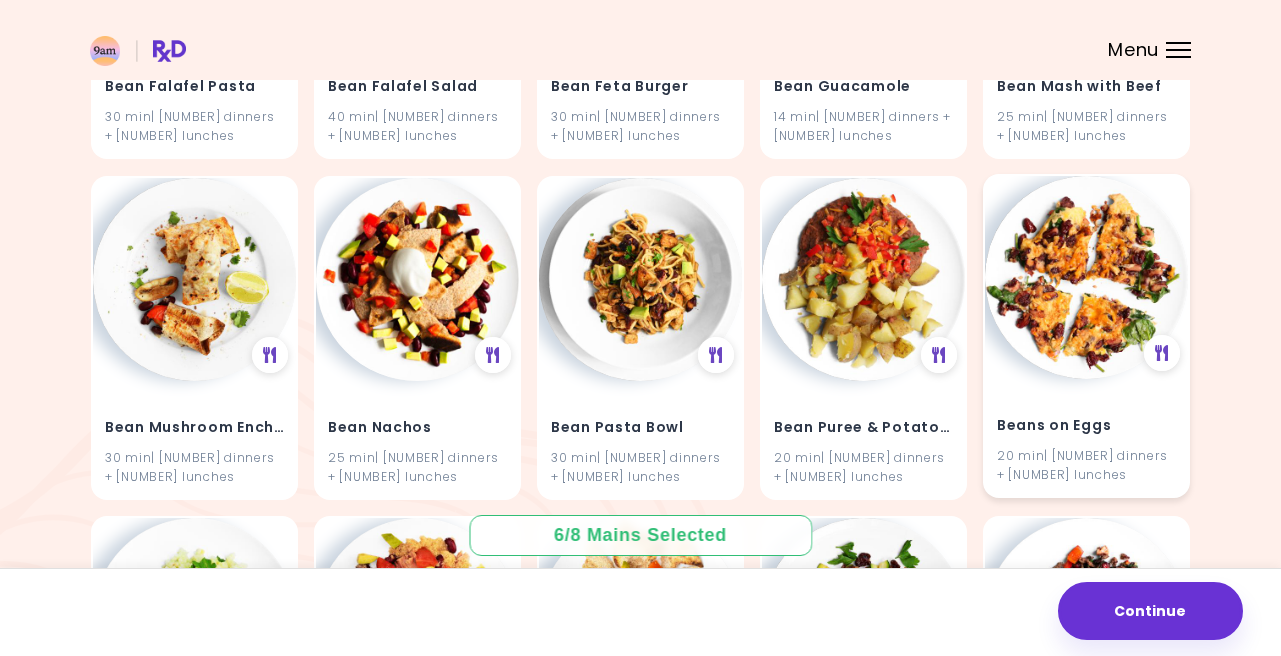 click at bounding box center (1086, 277) 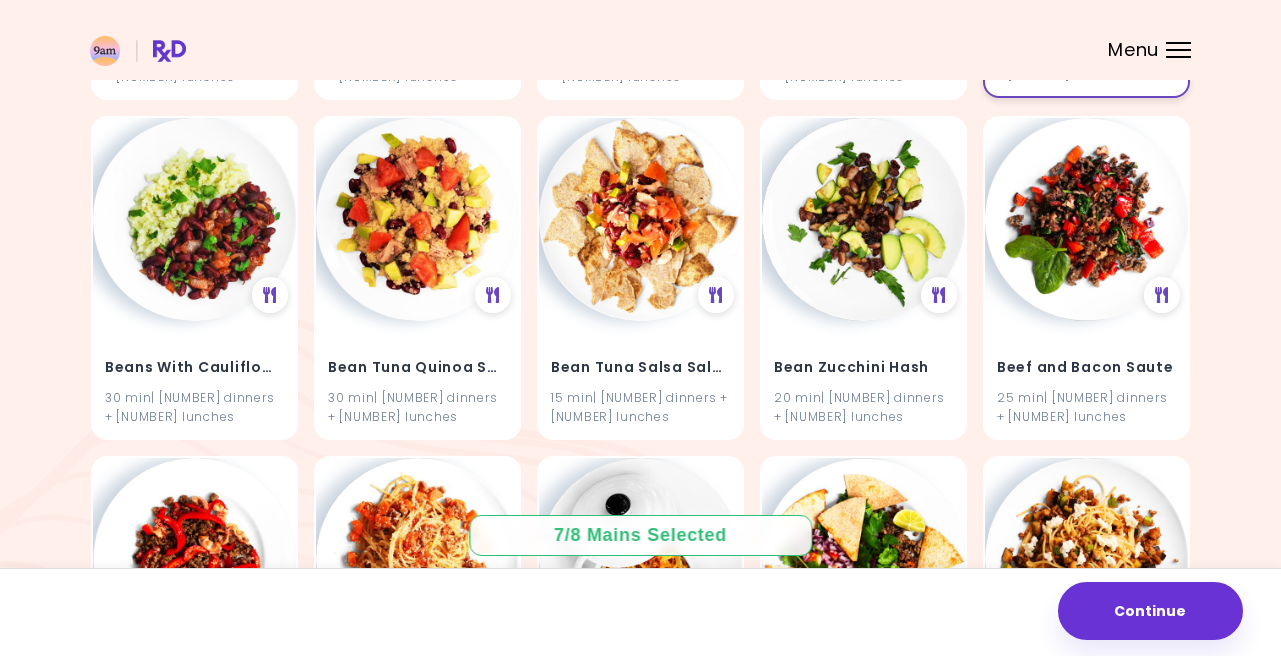 scroll, scrollTop: 4993, scrollLeft: 0, axis: vertical 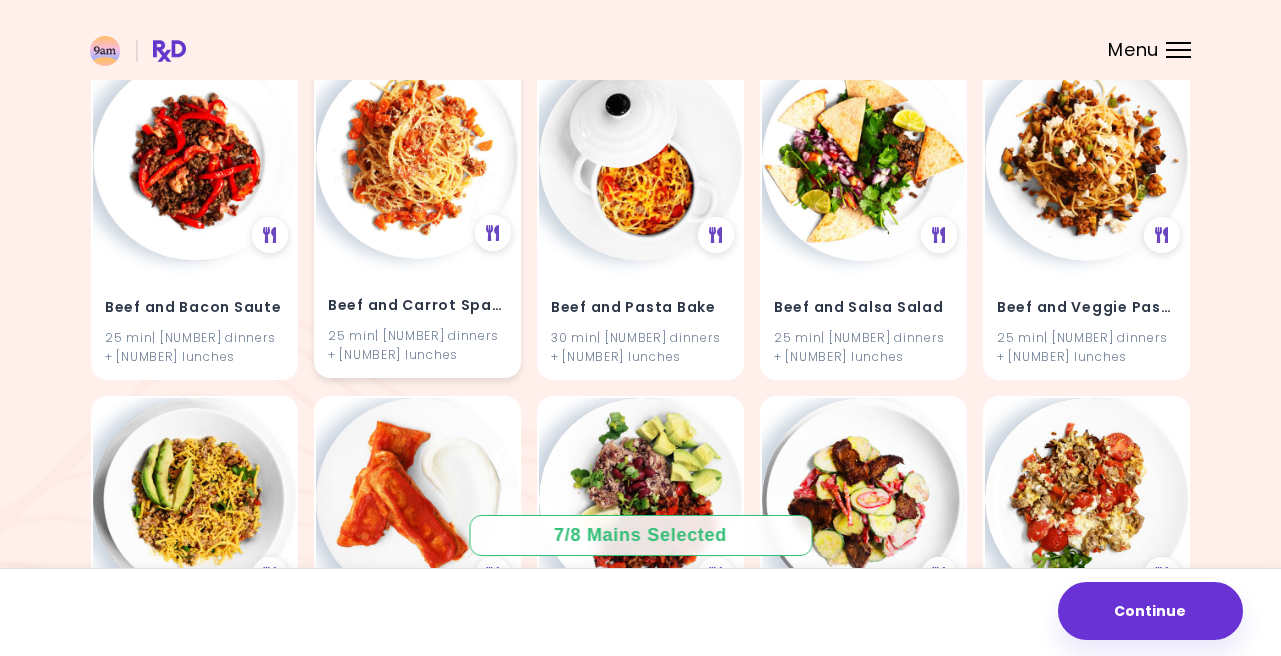 click at bounding box center [417, 157] 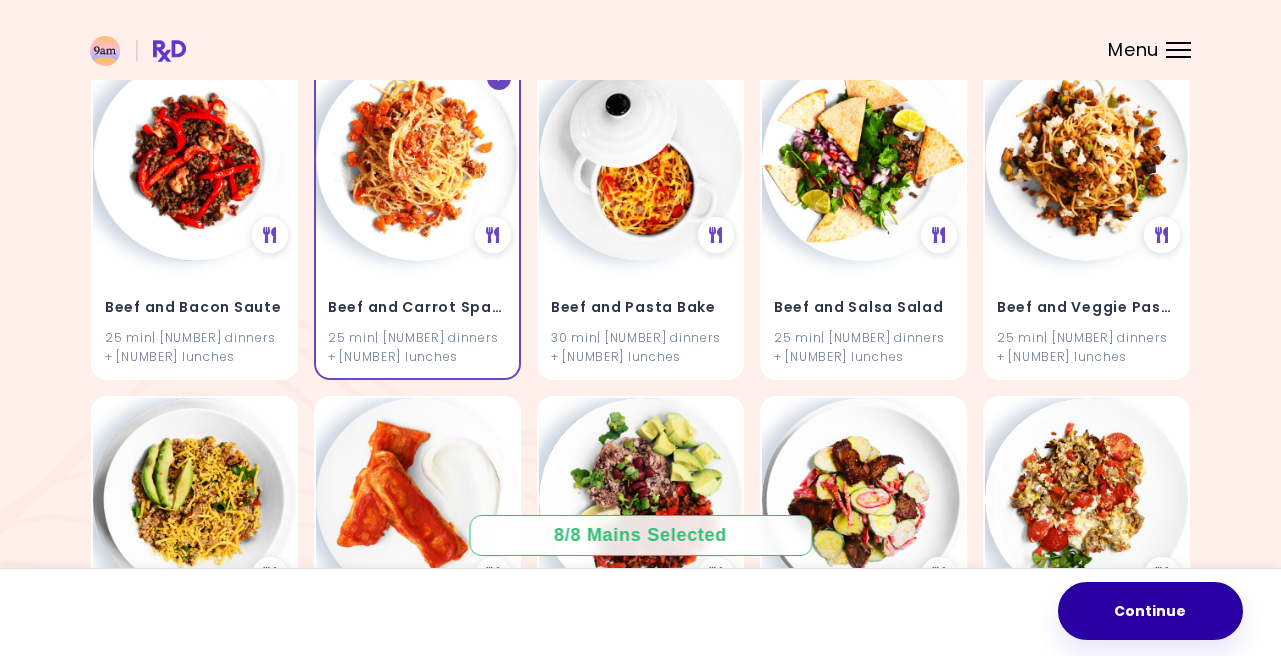 click on "Continue" at bounding box center [1150, 611] 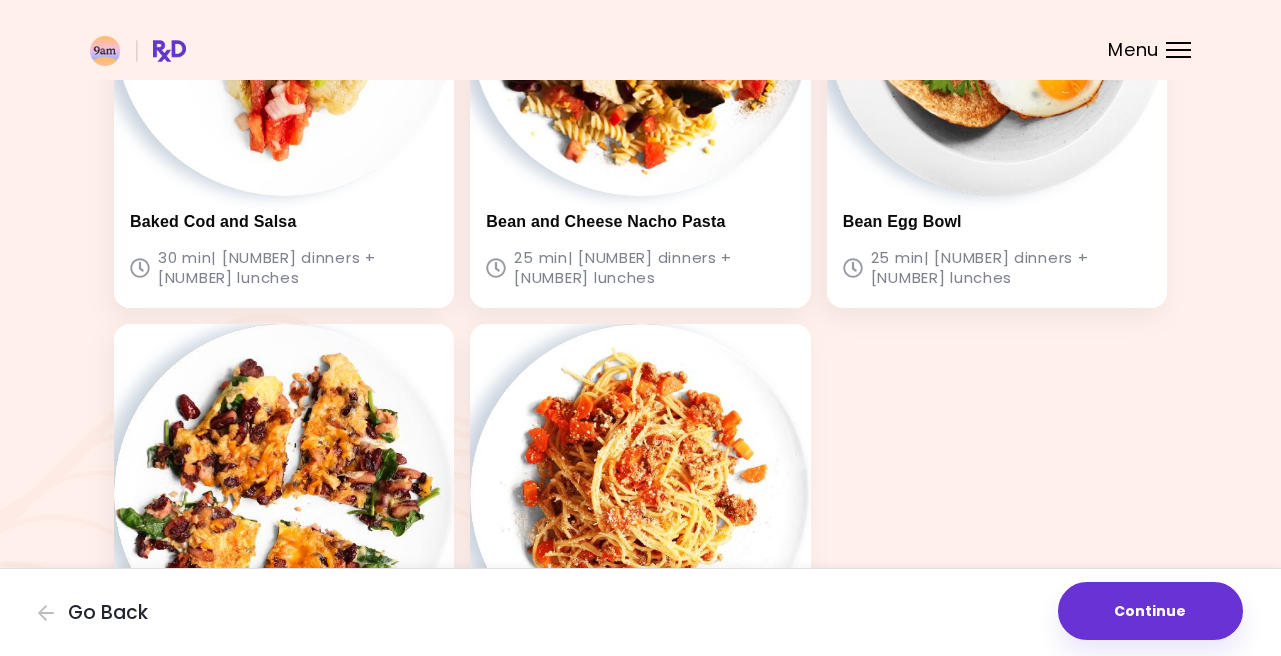 scroll, scrollTop: 1042, scrollLeft: 0, axis: vertical 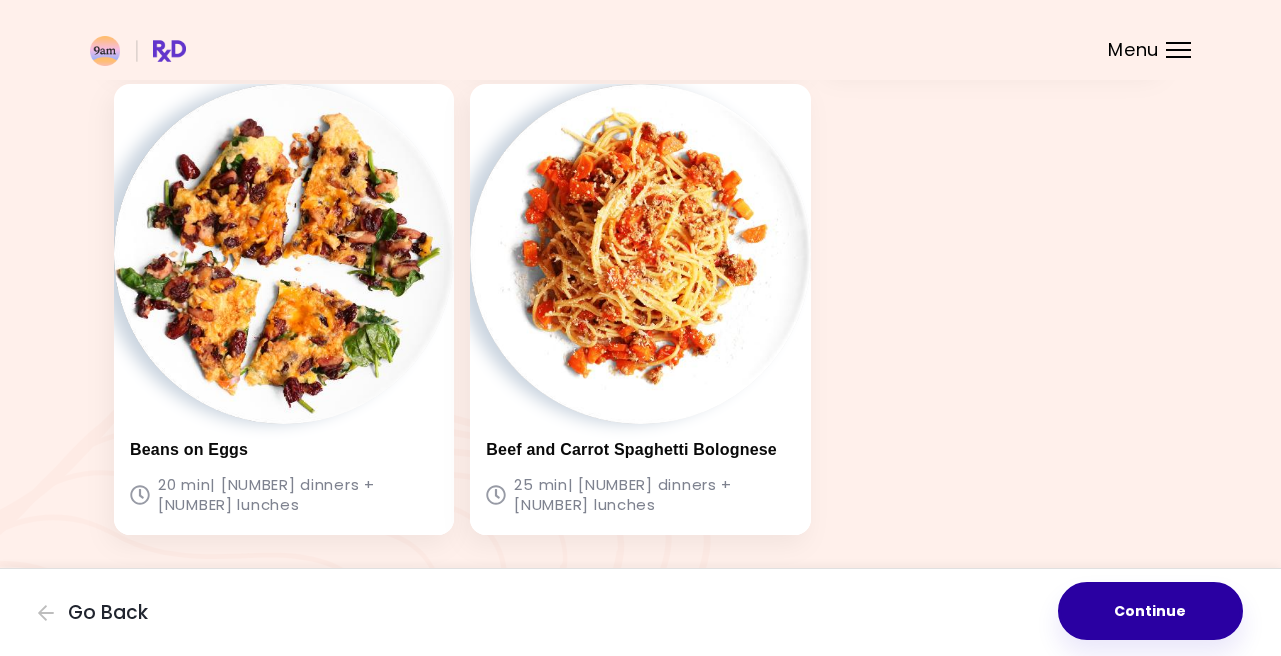 click on "Continue" at bounding box center (1150, 611) 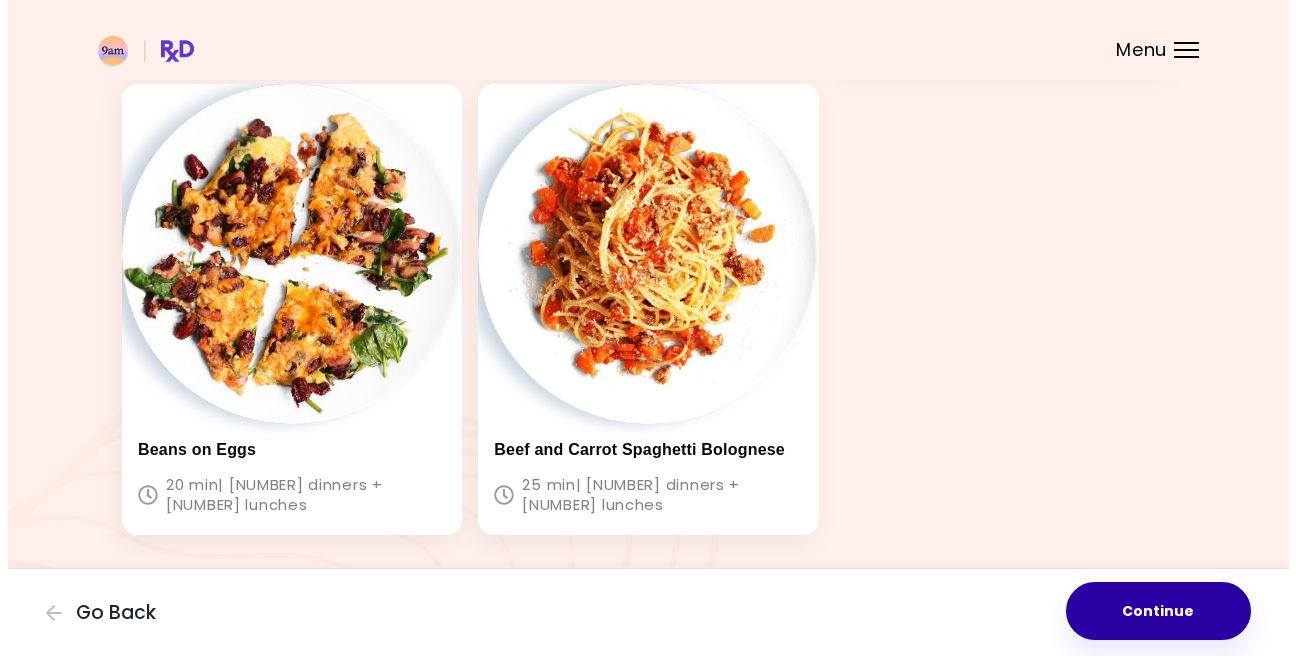 scroll, scrollTop: 0, scrollLeft: 0, axis: both 